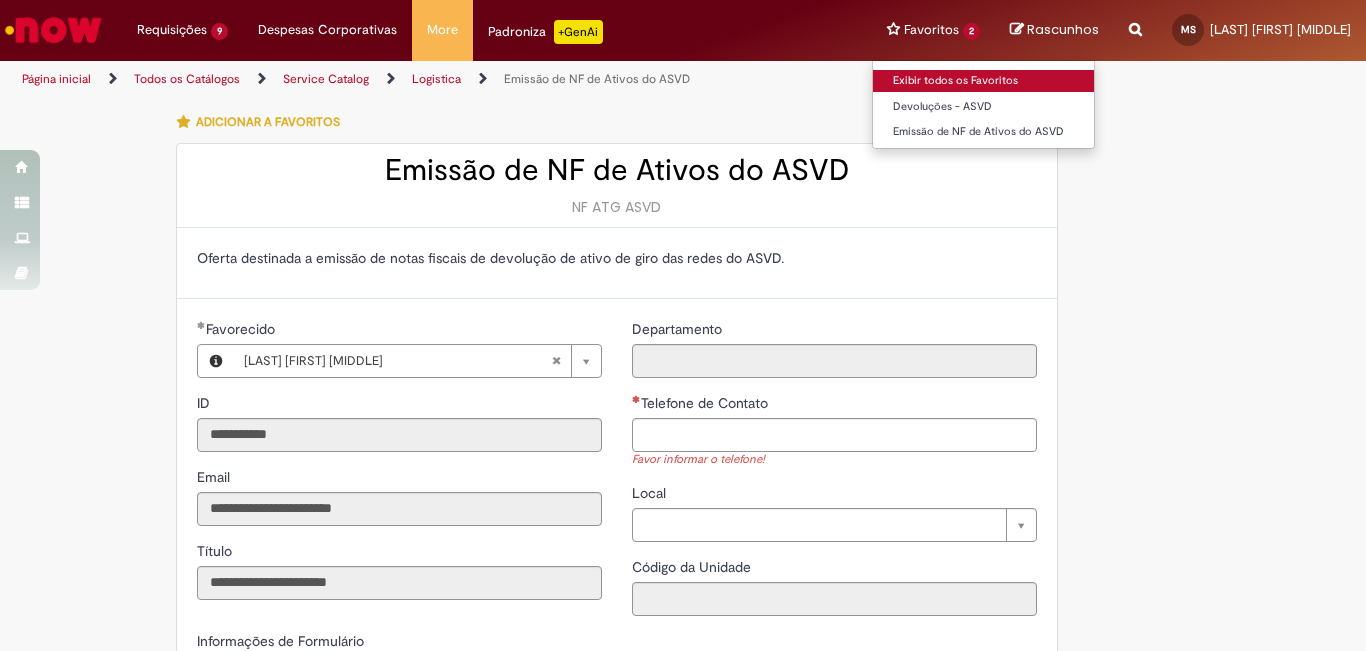 scroll, scrollTop: 0, scrollLeft: 0, axis: both 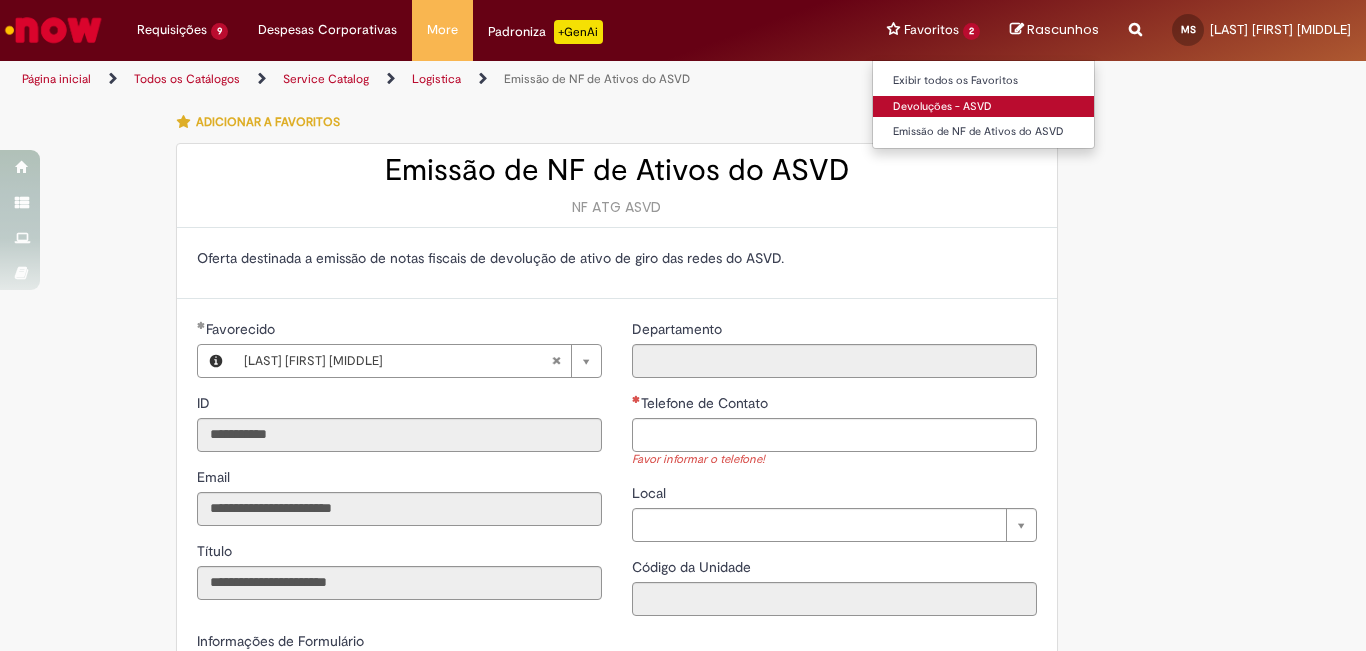click on "Devoluções - ASVD" at bounding box center [983, 107] 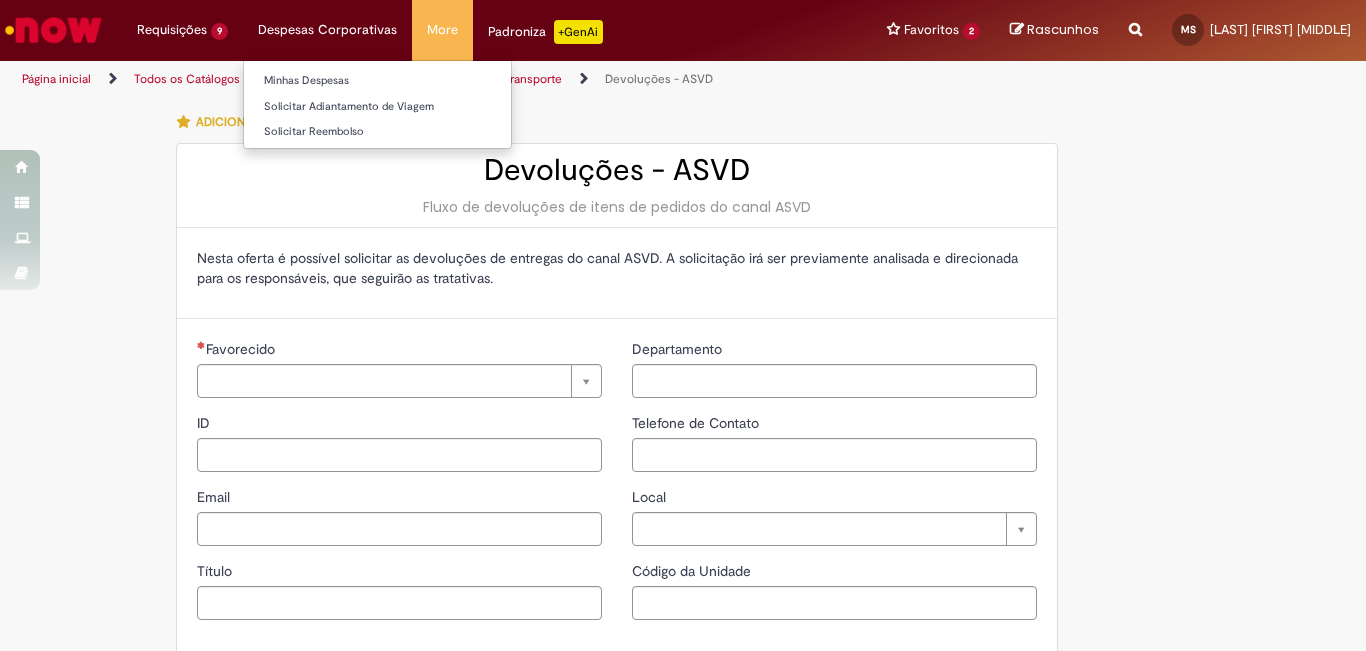 type on "**********" 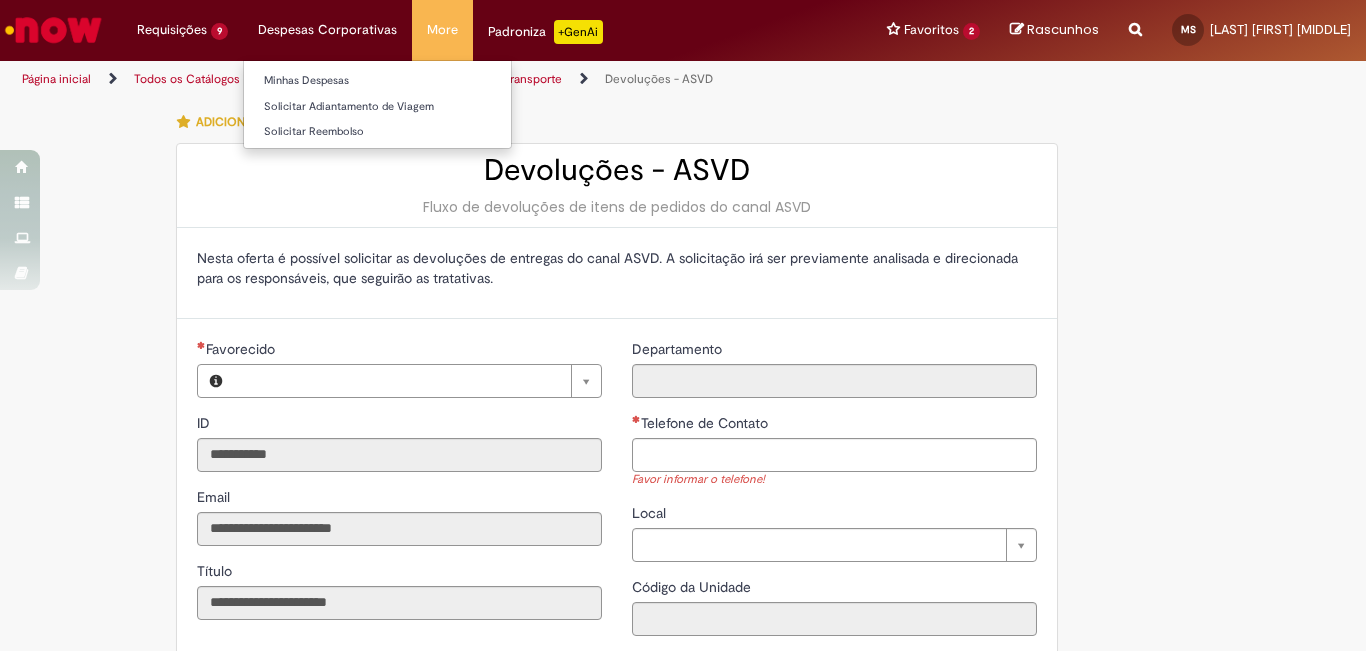 type on "**********" 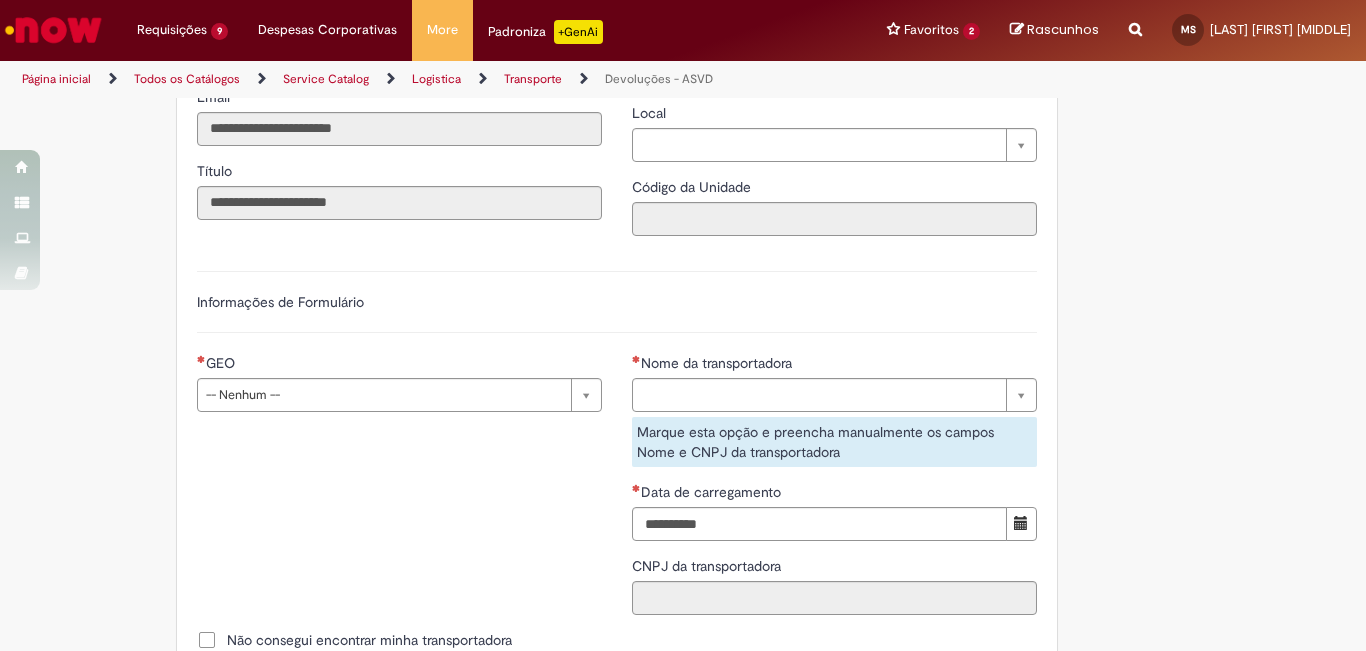 scroll, scrollTop: 500, scrollLeft: 0, axis: vertical 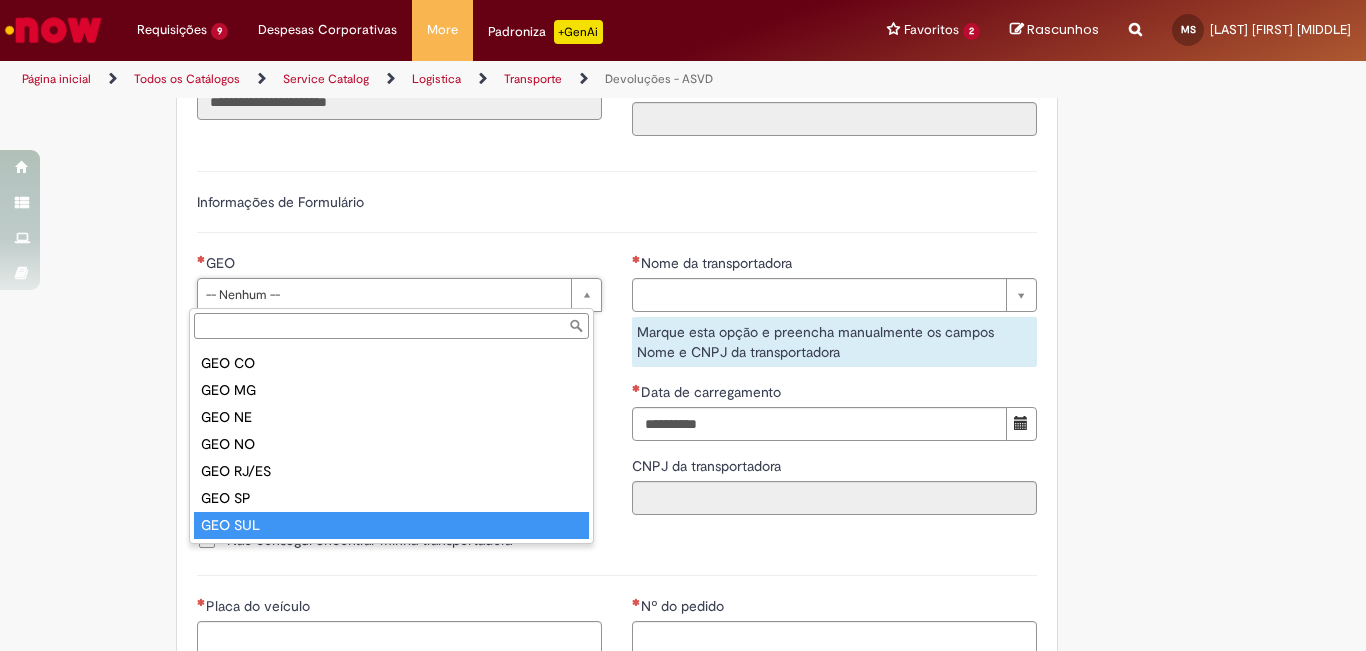 type on "*******" 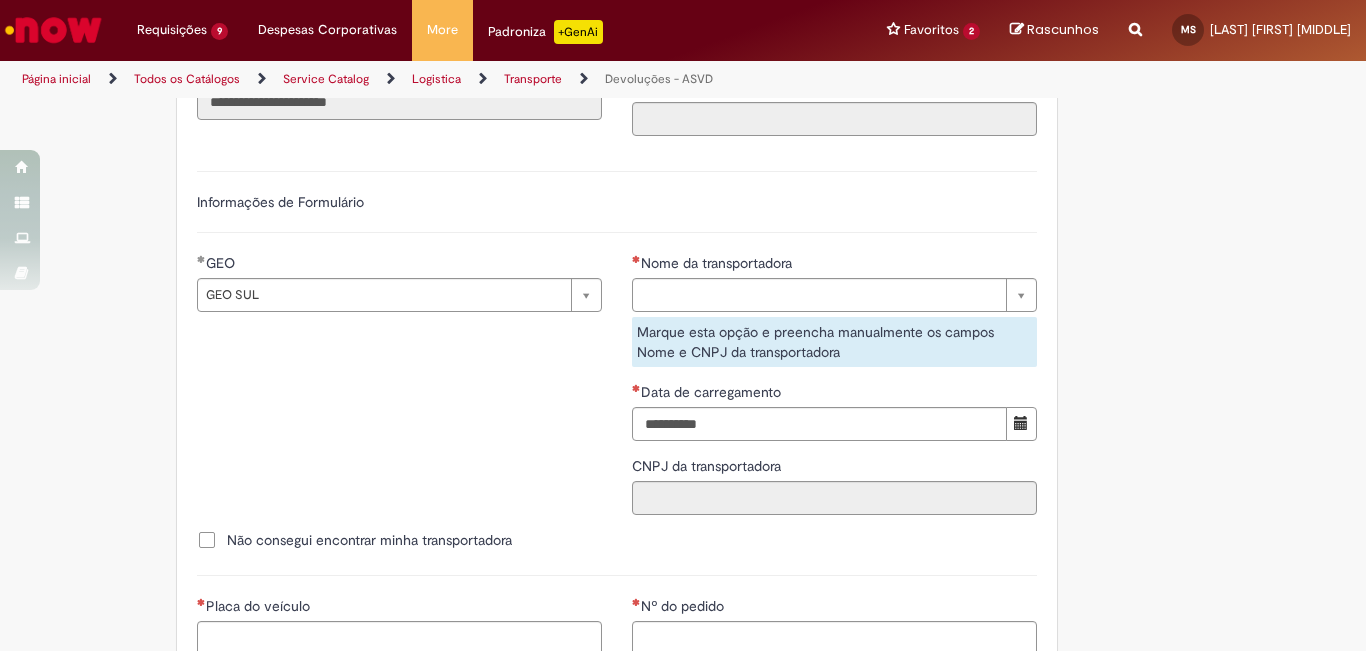 click on "Nome da transportadora" at bounding box center [834, 265] 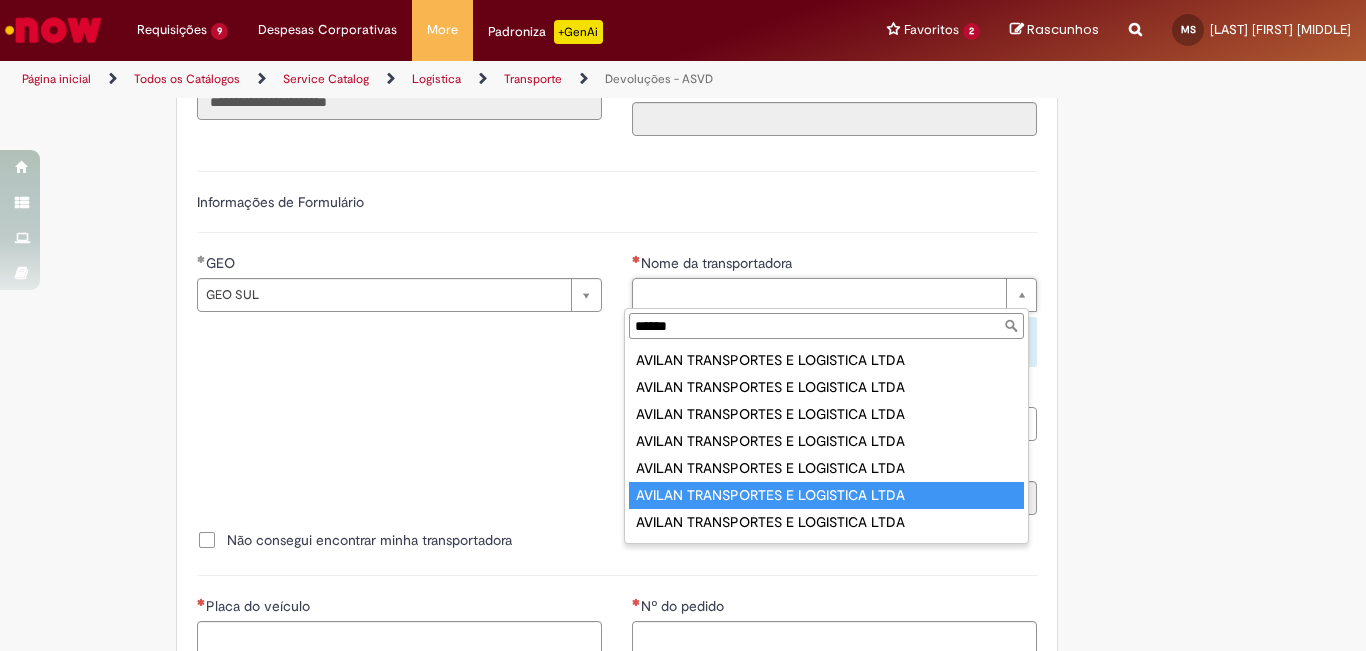 type on "******" 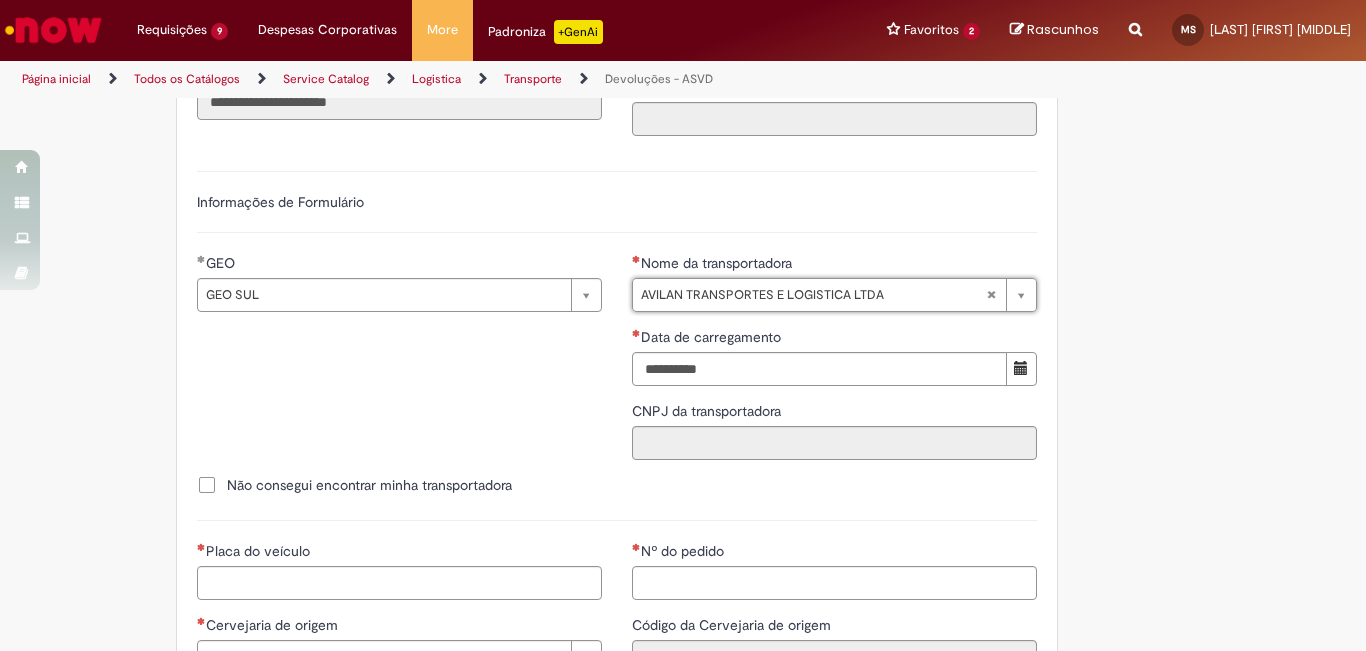 type on "**********" 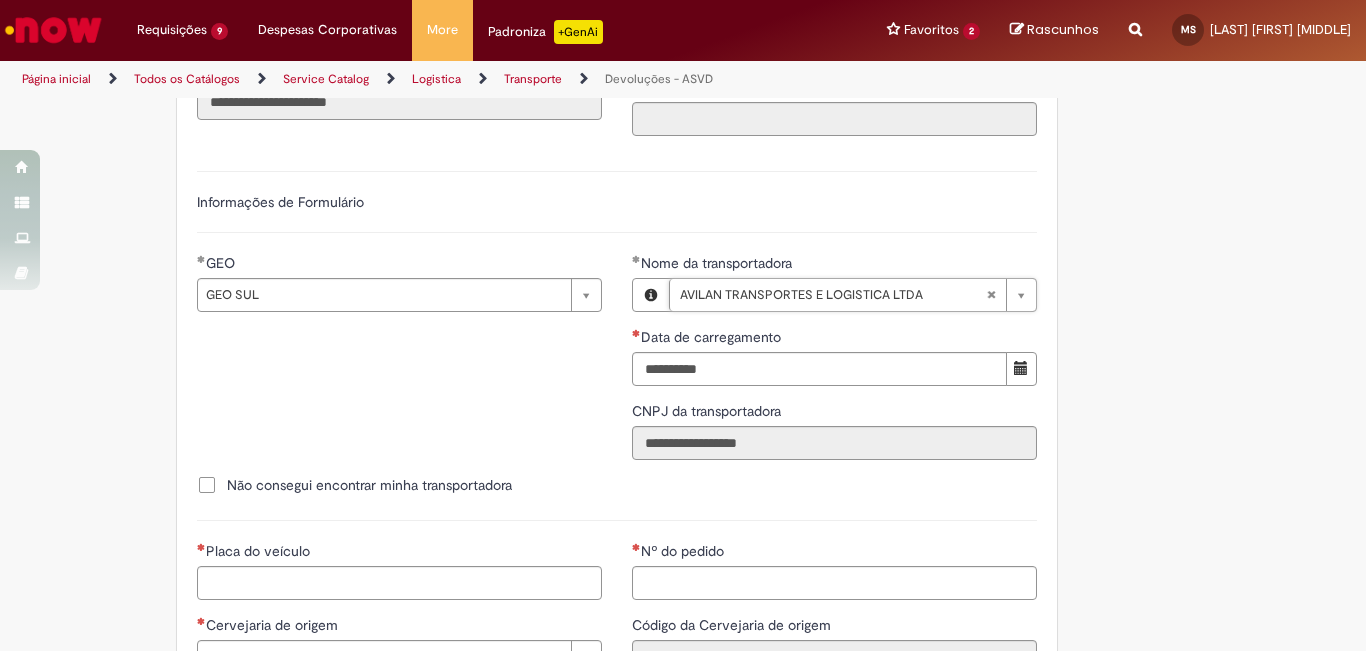 type 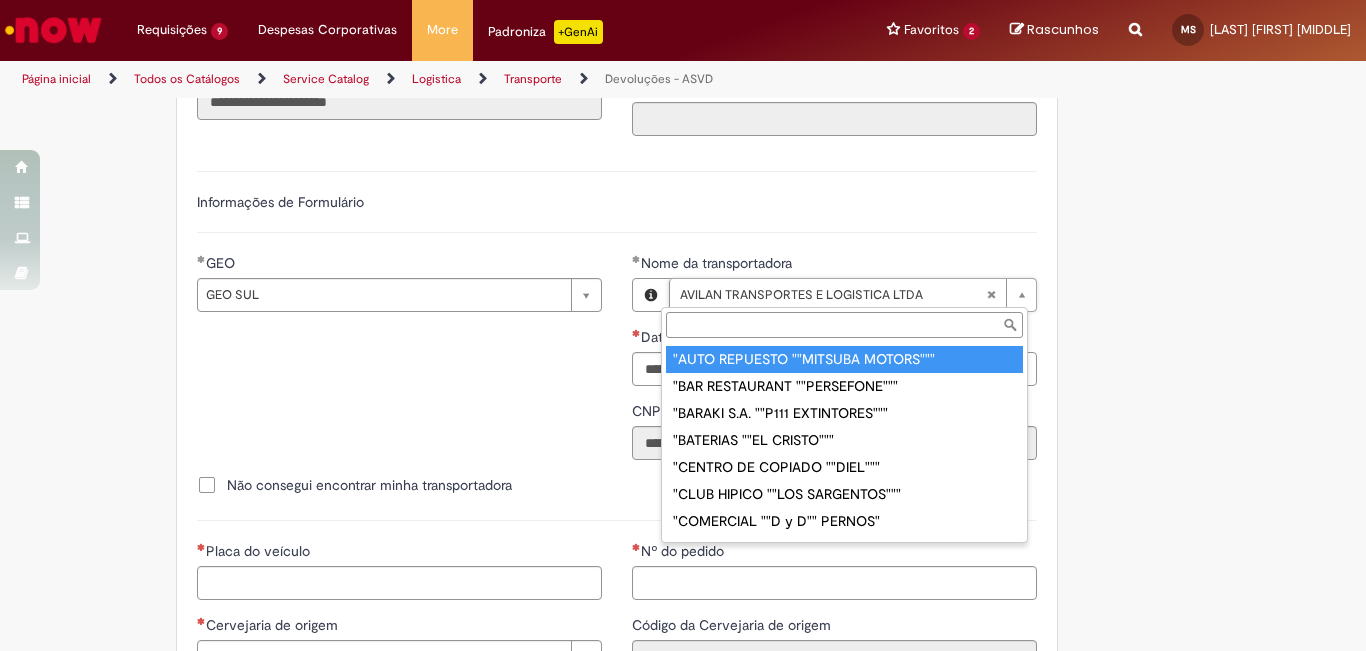 type on "**********" 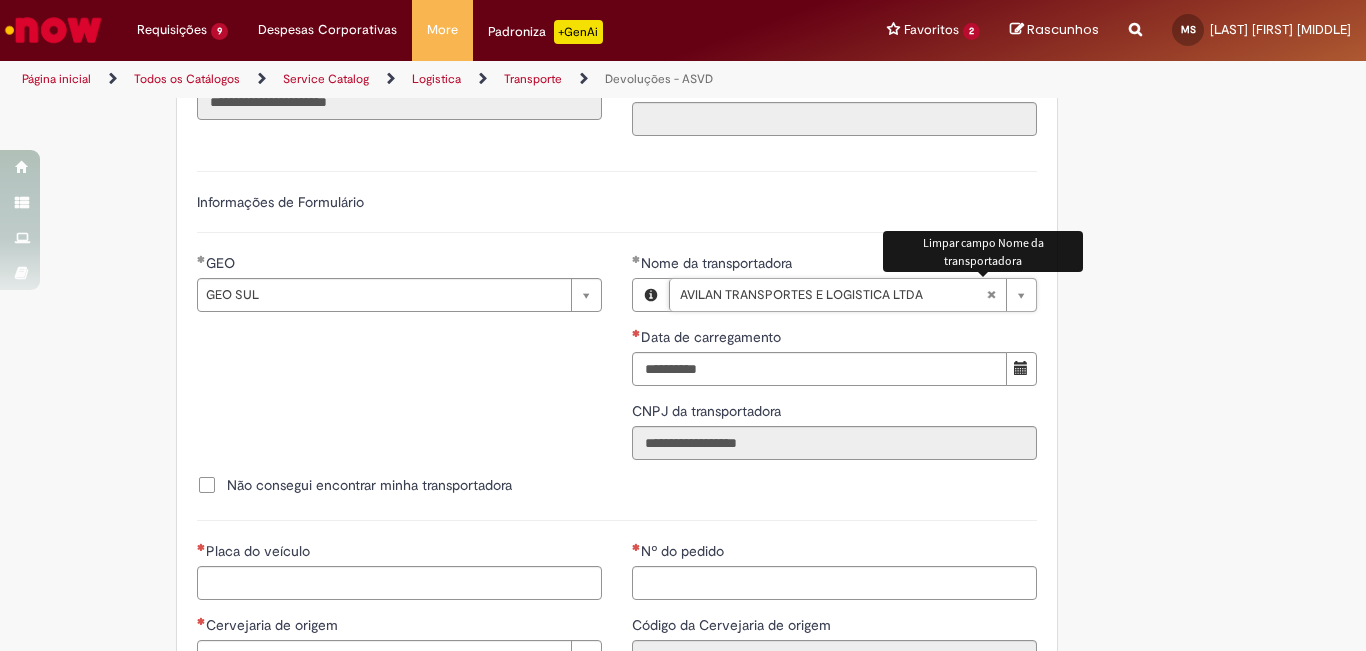 scroll, scrollTop: 0, scrollLeft: 268, axis: horizontal 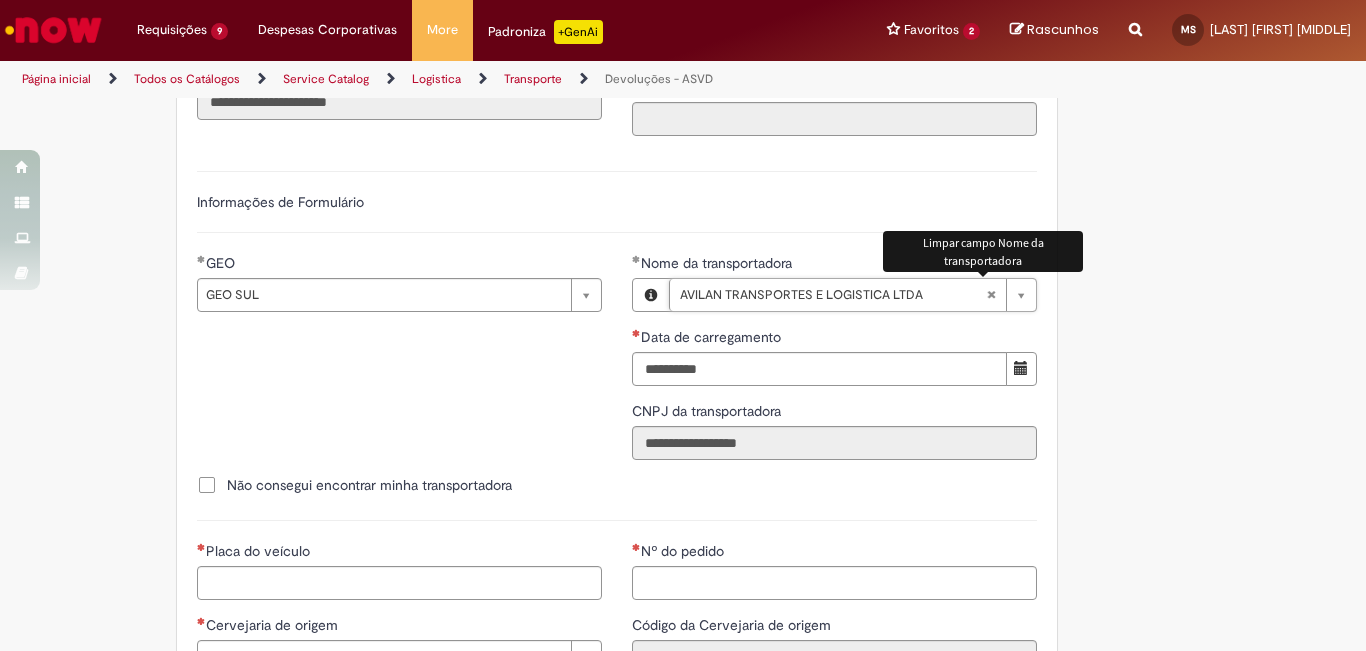 type 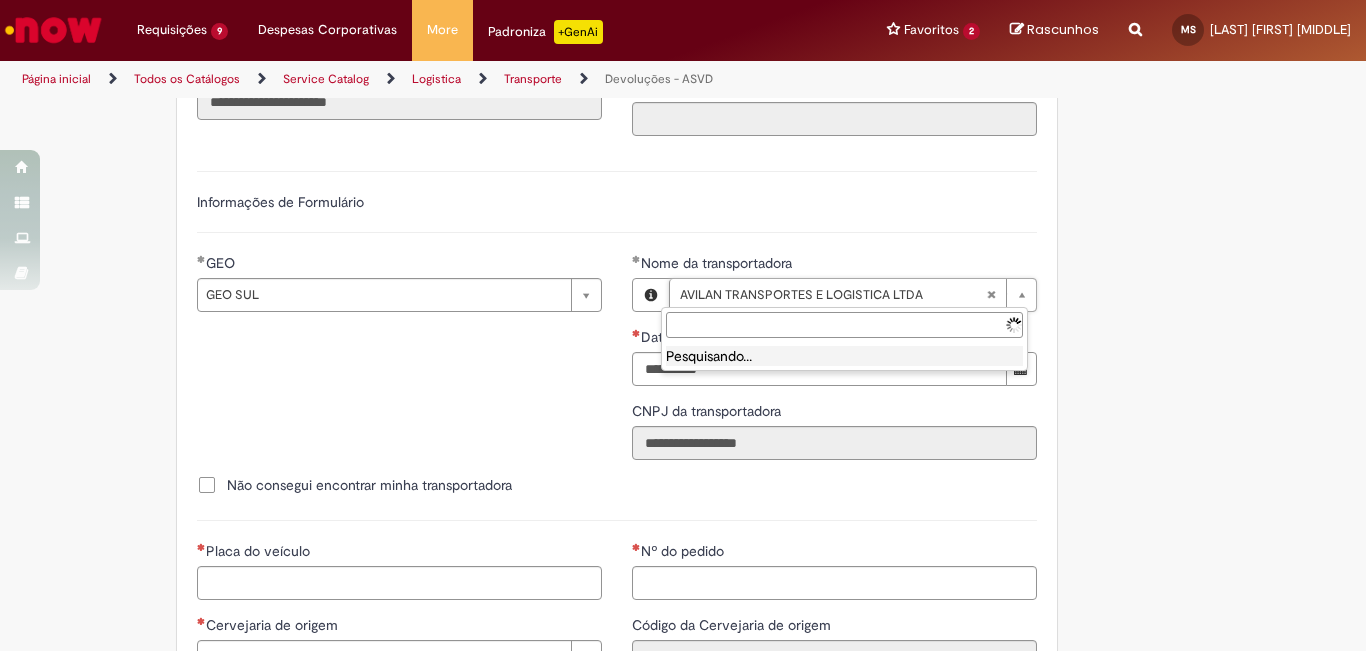 scroll, scrollTop: 0, scrollLeft: 0, axis: both 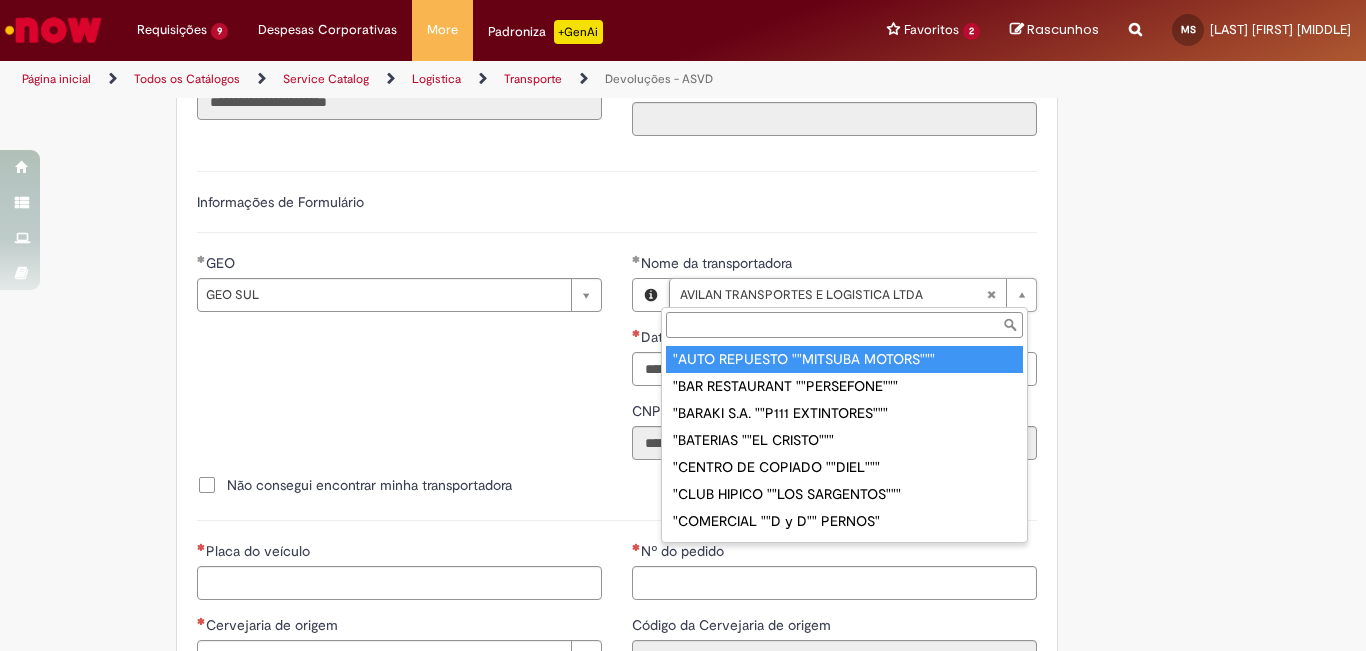type on "**********" 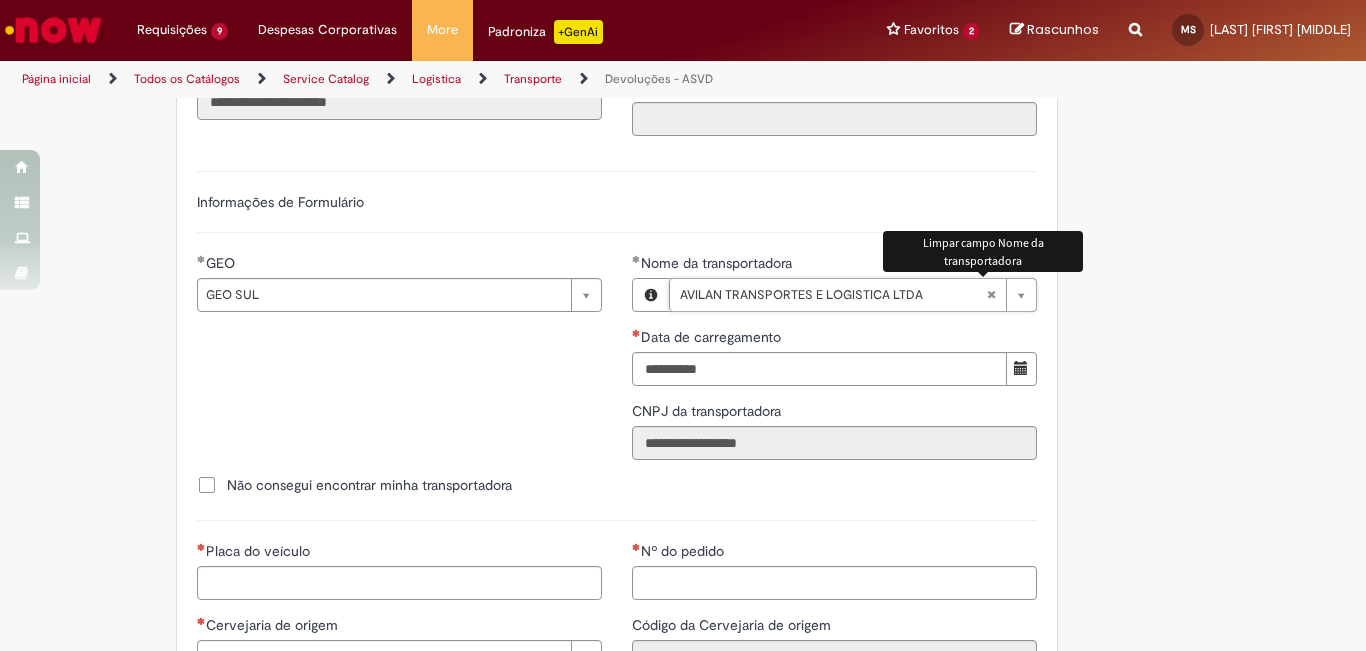 scroll, scrollTop: 0, scrollLeft: 268, axis: horizontal 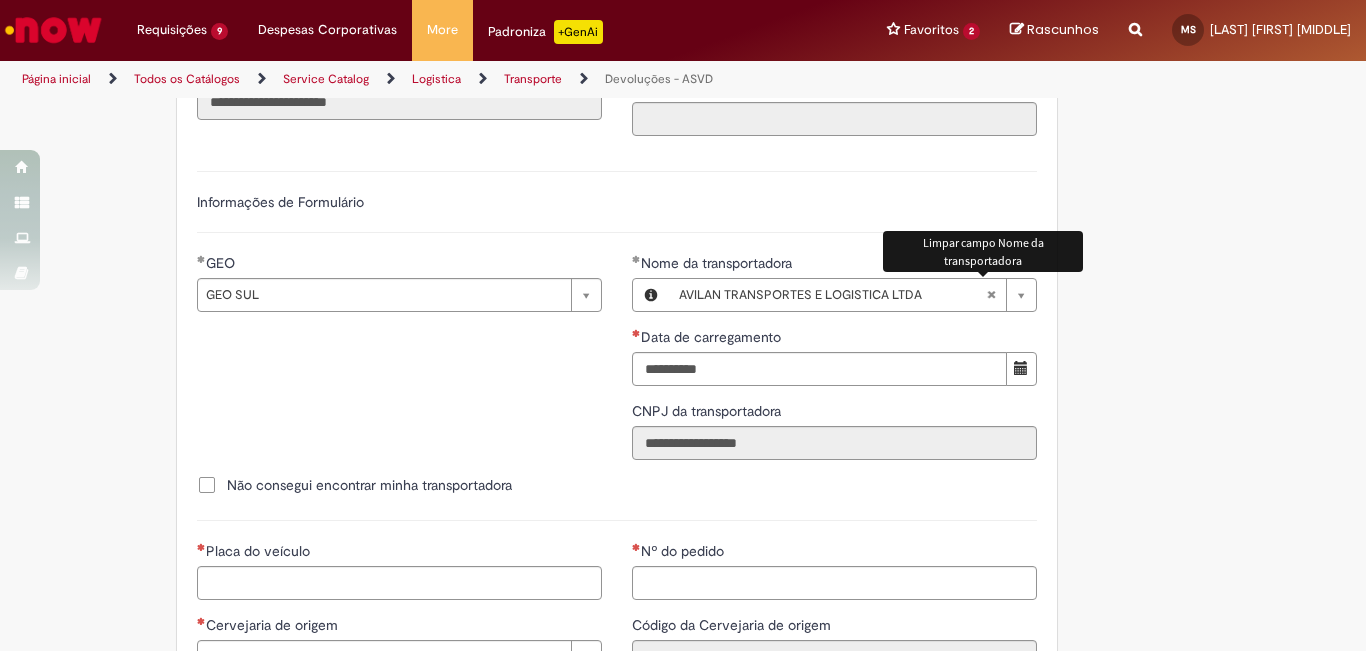 click at bounding box center (991, 295) 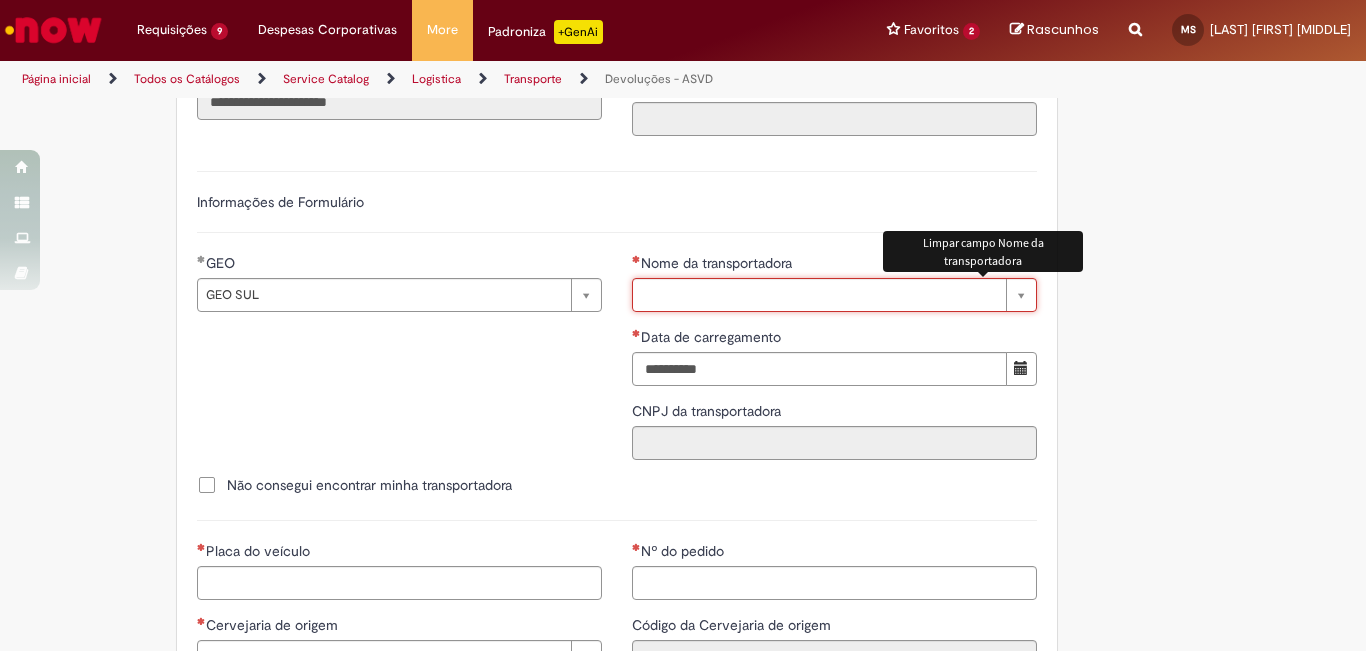scroll, scrollTop: 0, scrollLeft: 0, axis: both 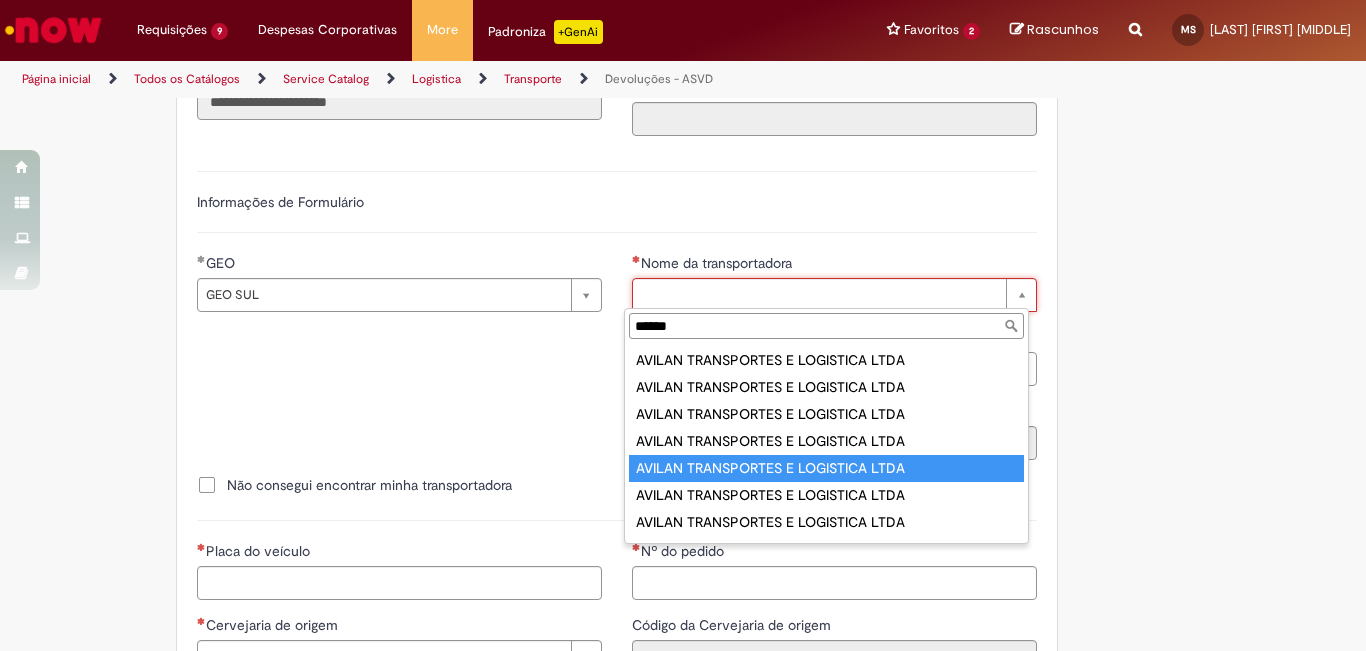 type on "******" 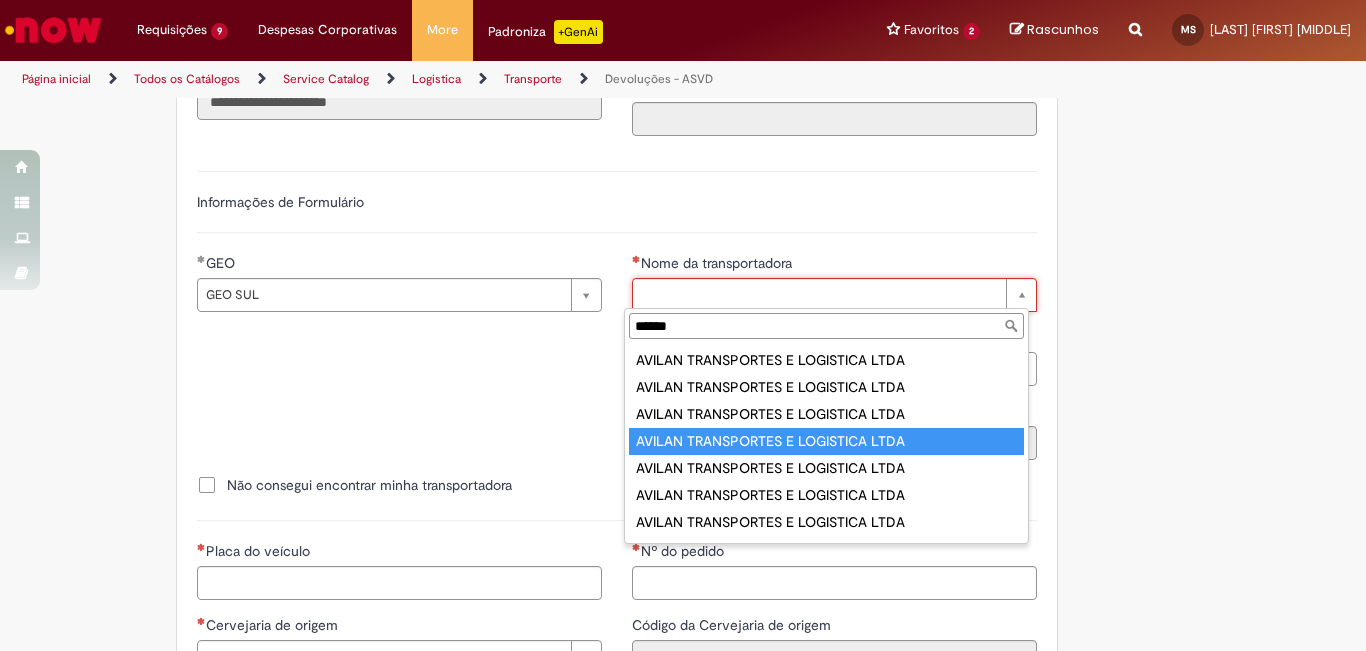 type on "**********" 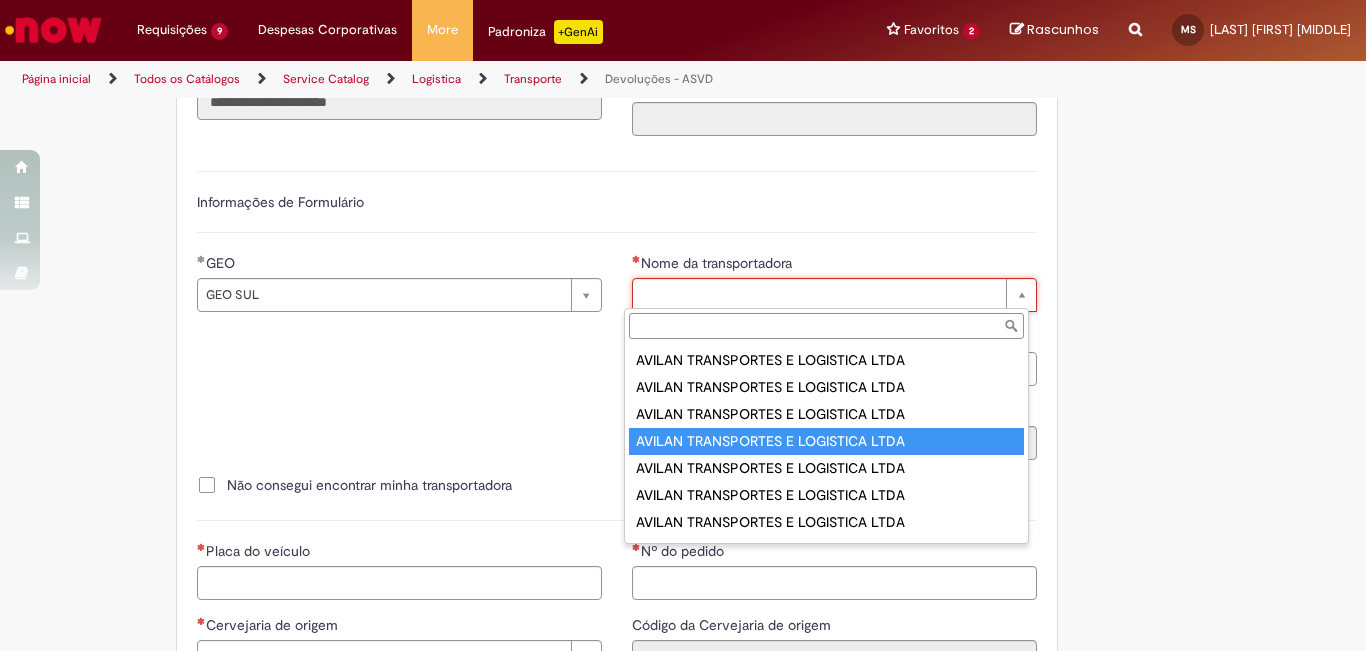 type on "**********" 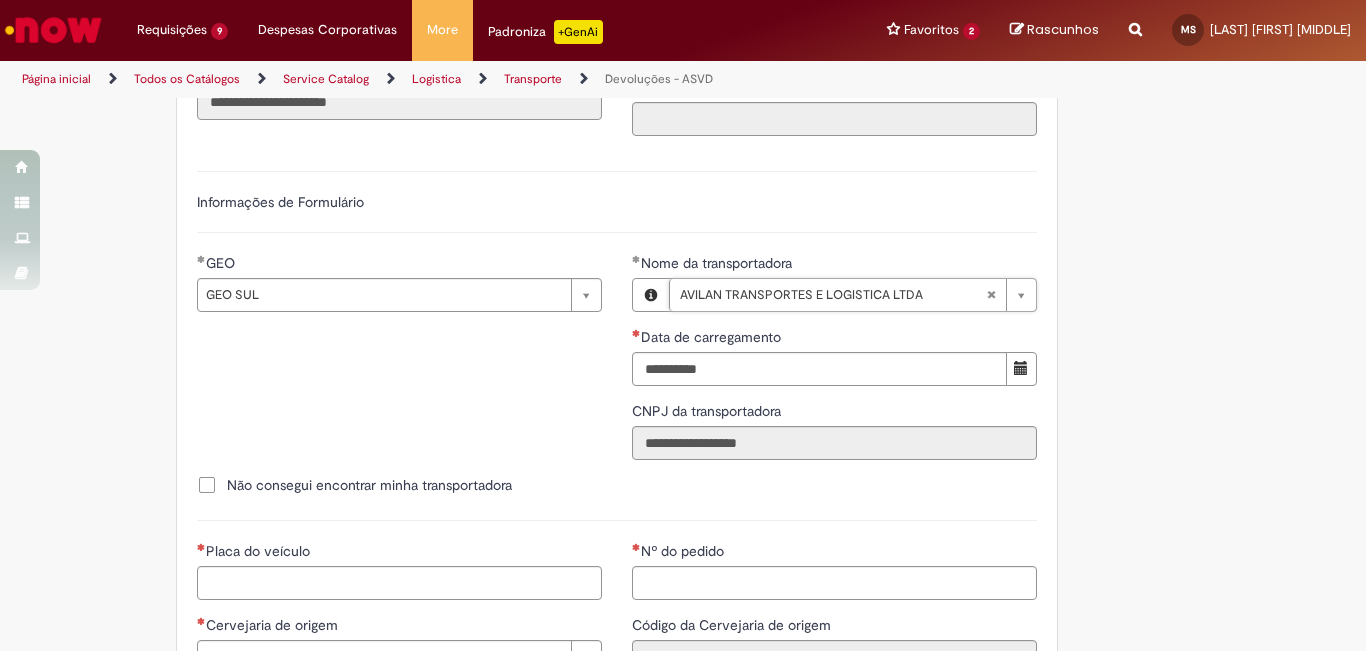 type 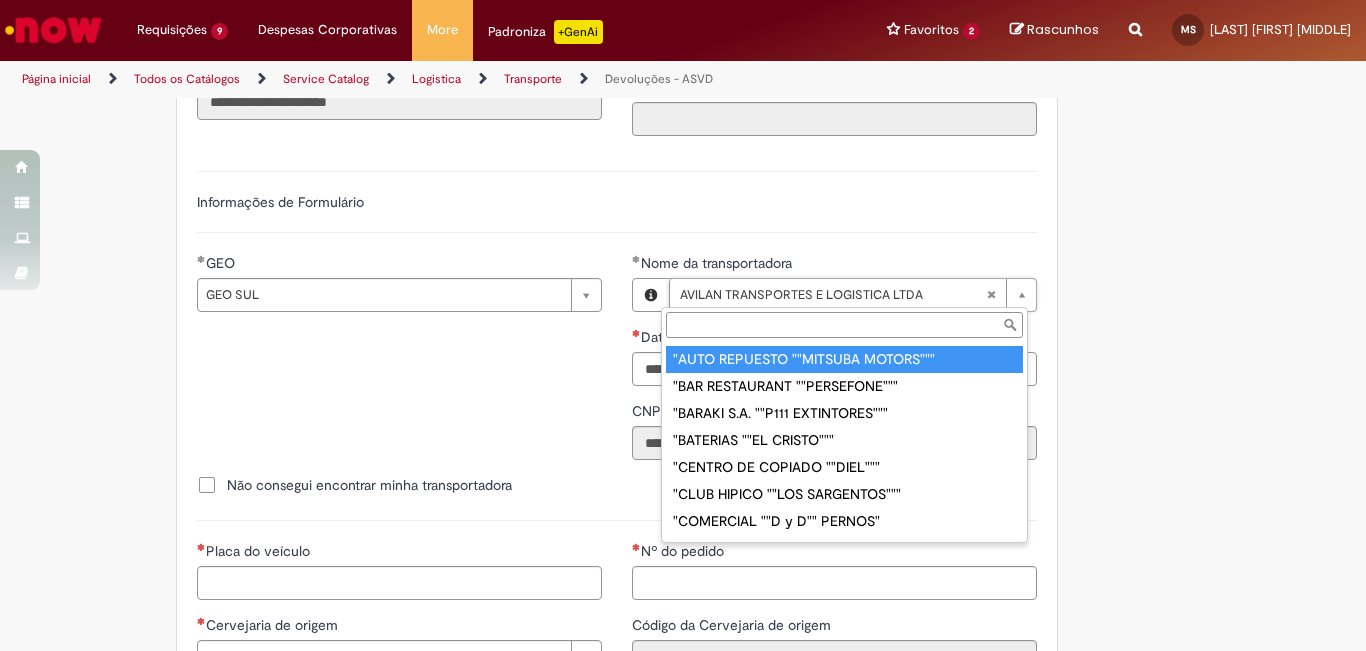 type on "**********" 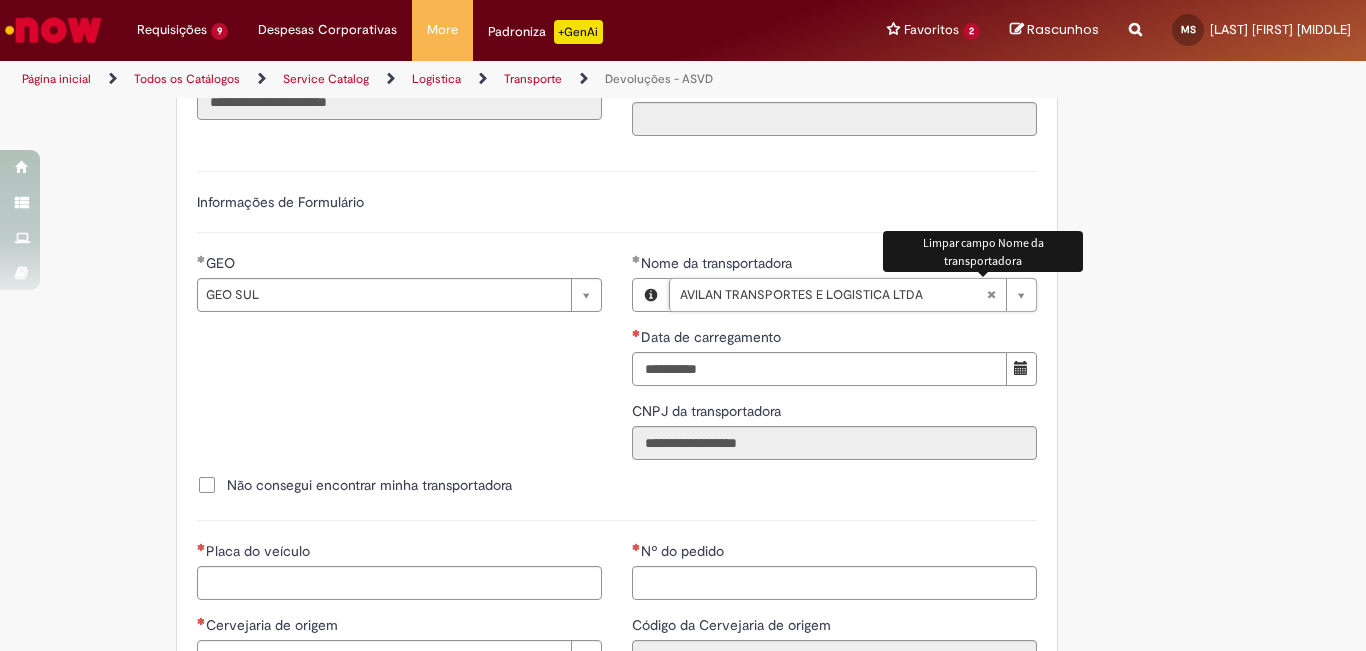 scroll, scrollTop: 0, scrollLeft: 268, axis: horizontal 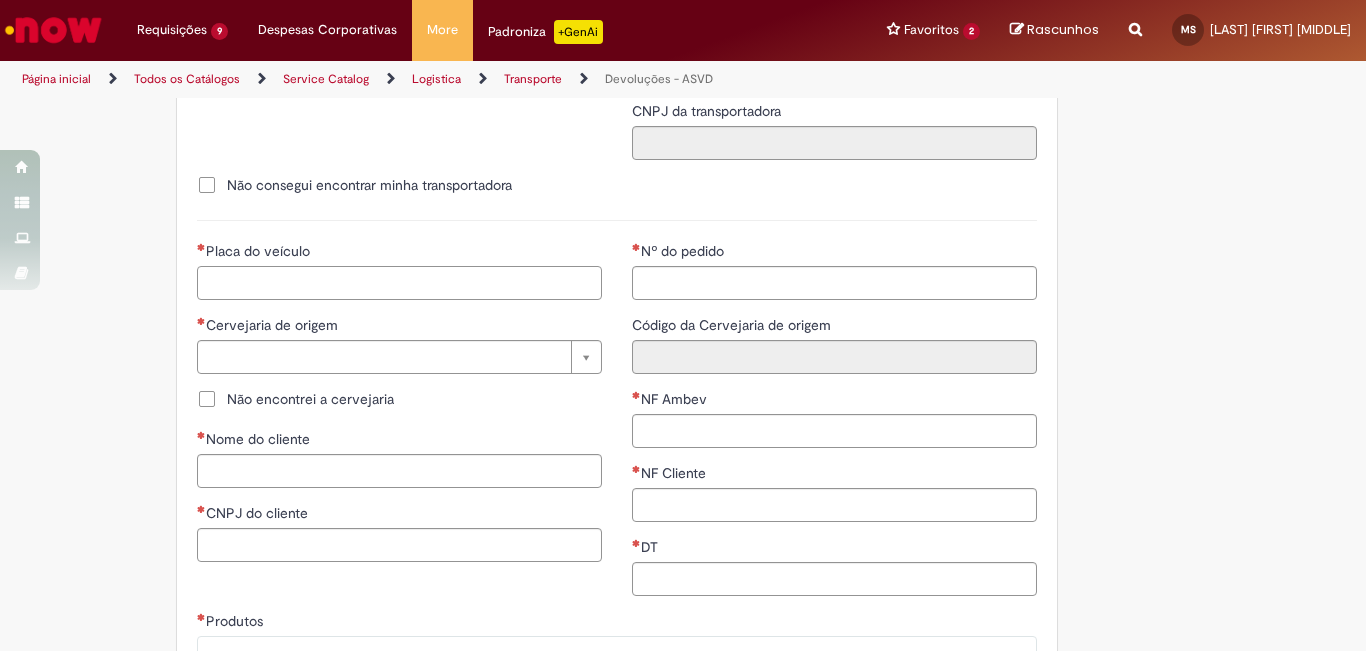 click on "Placa do veículo" at bounding box center [399, 283] 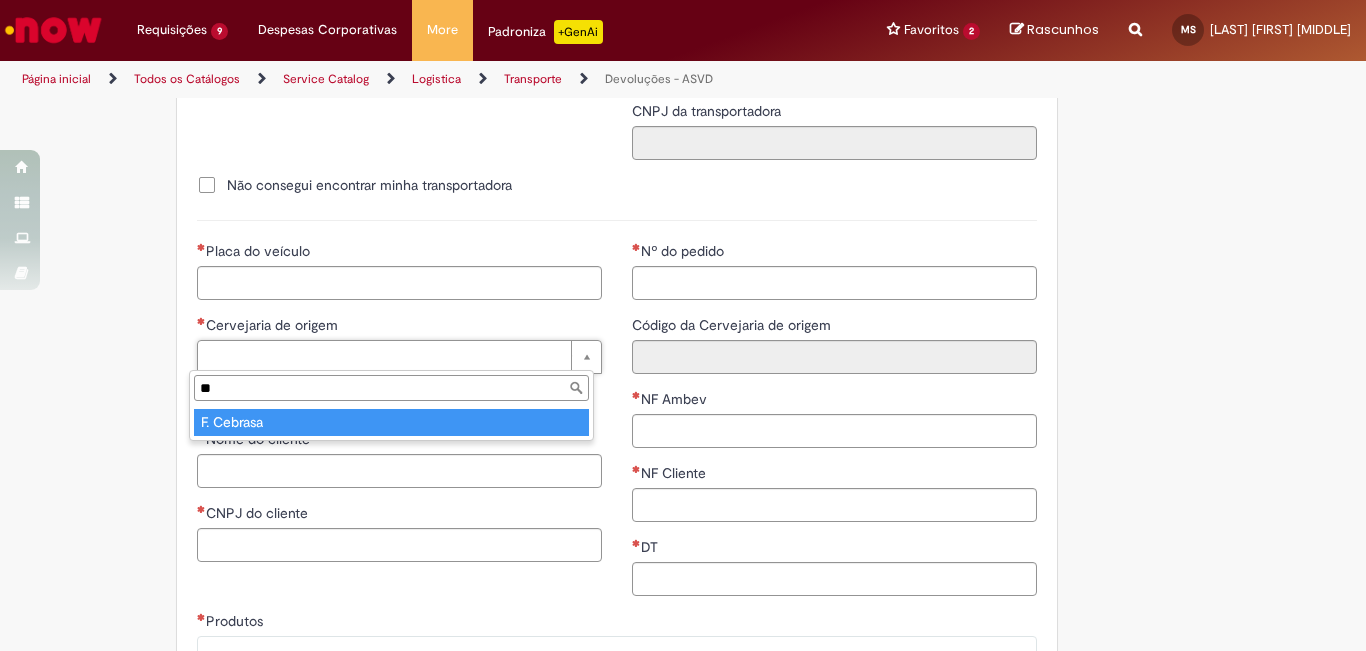type on "*" 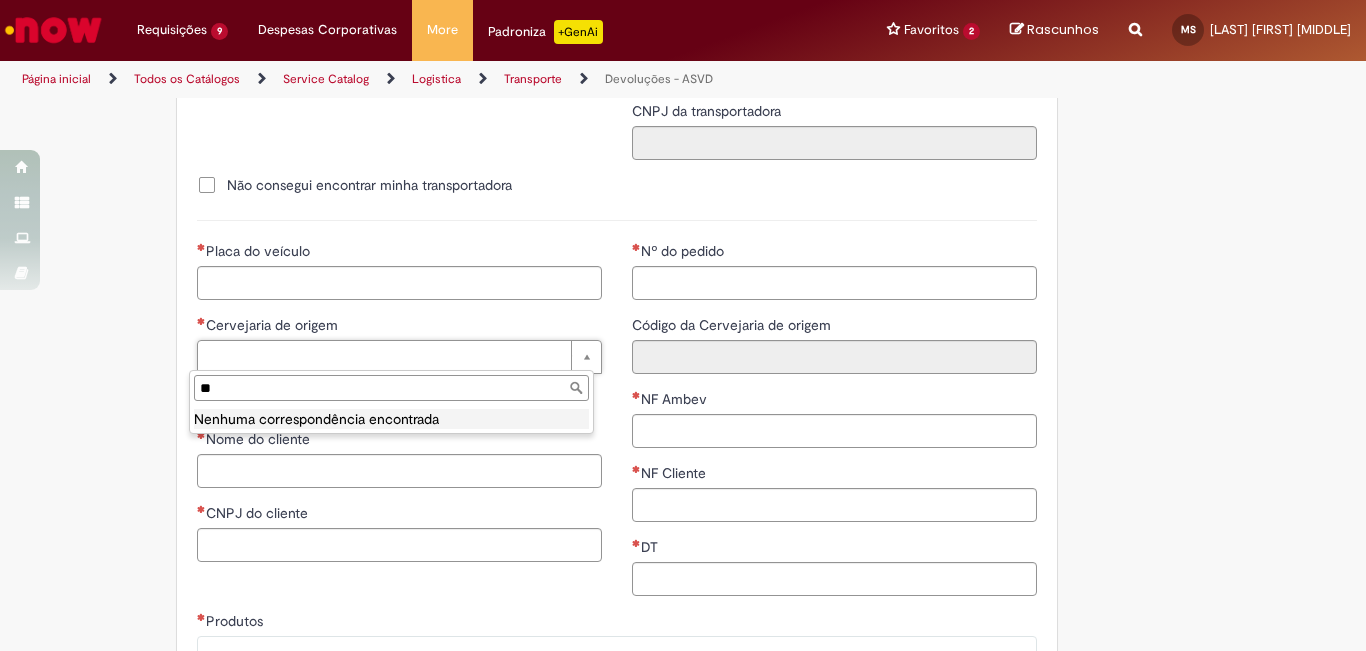 type on "*" 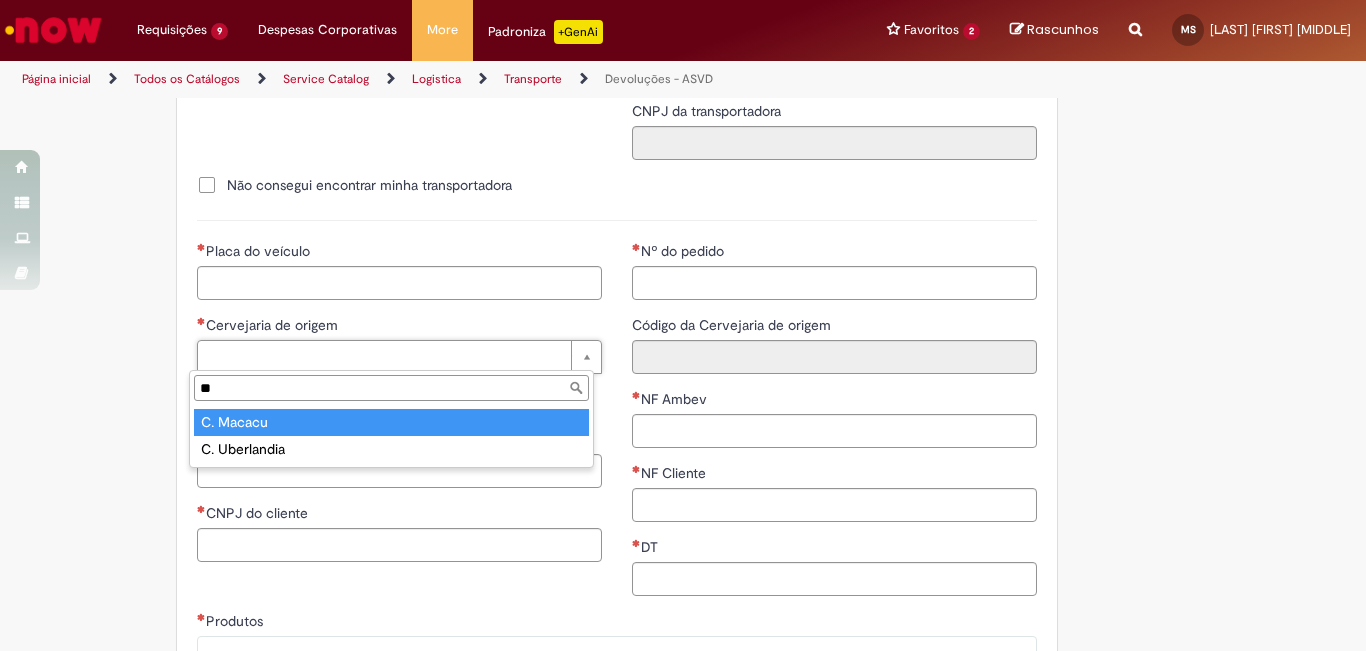 type on "*" 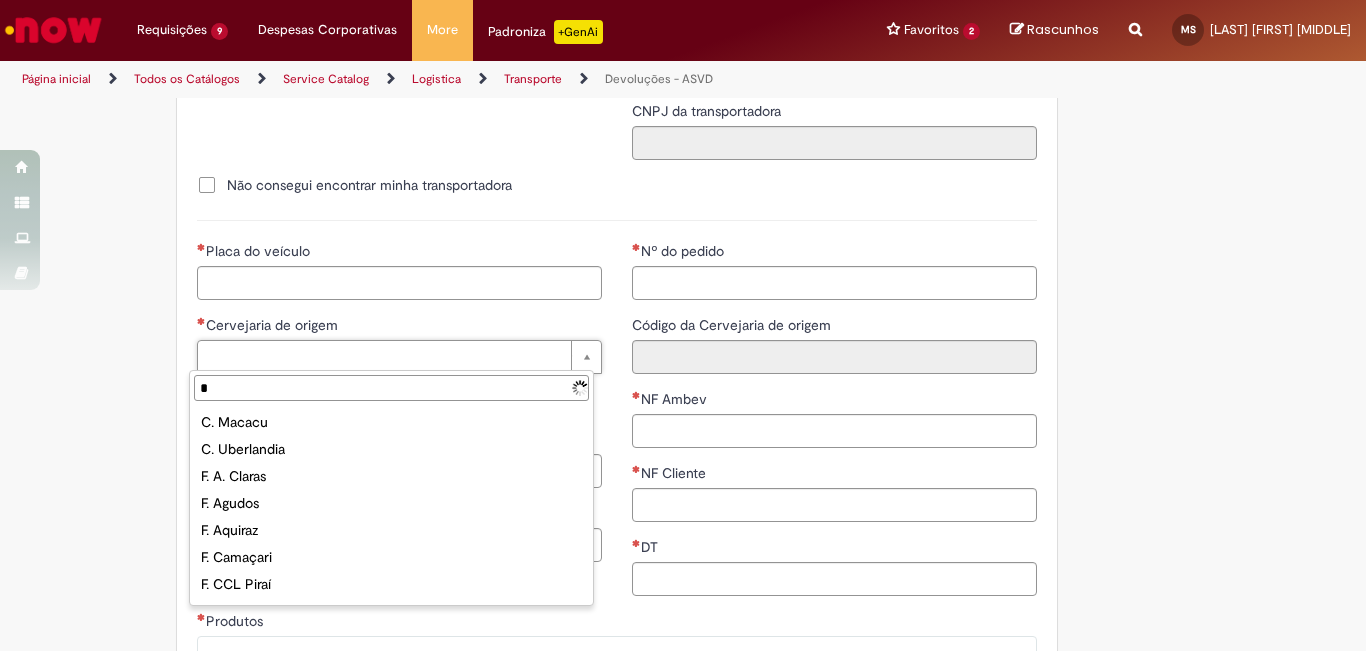 type on "**" 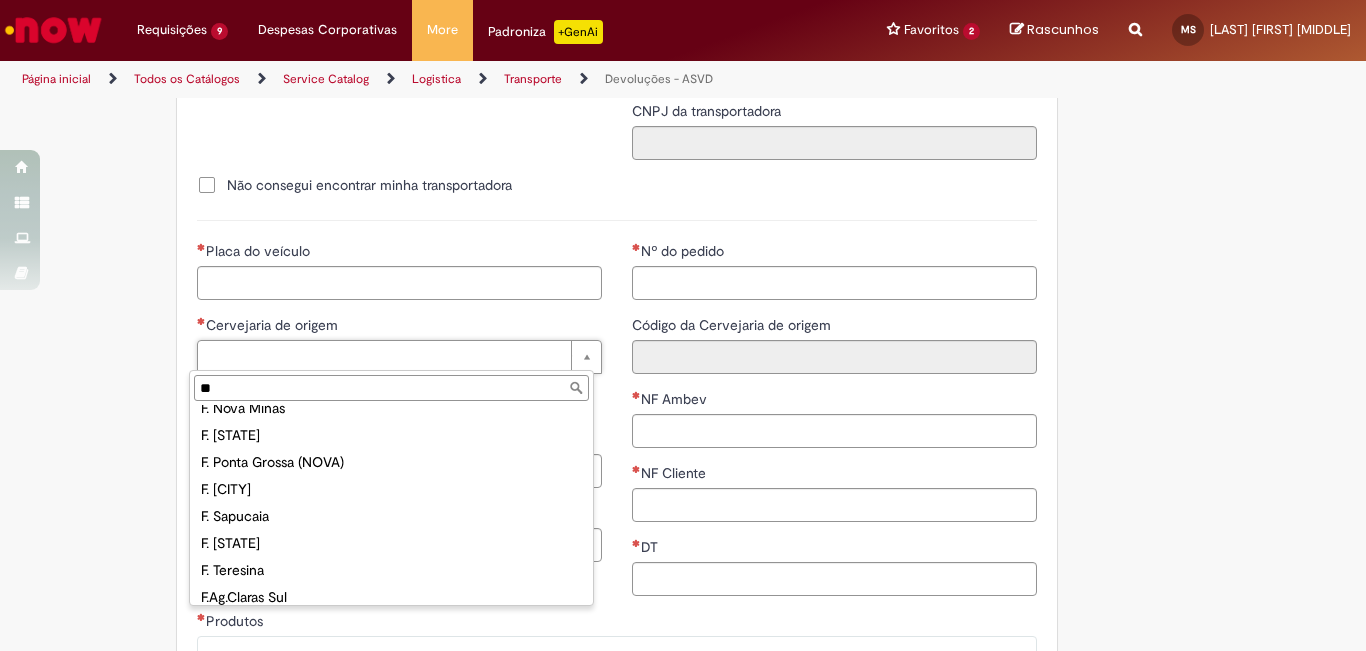 scroll, scrollTop: 510, scrollLeft: 0, axis: vertical 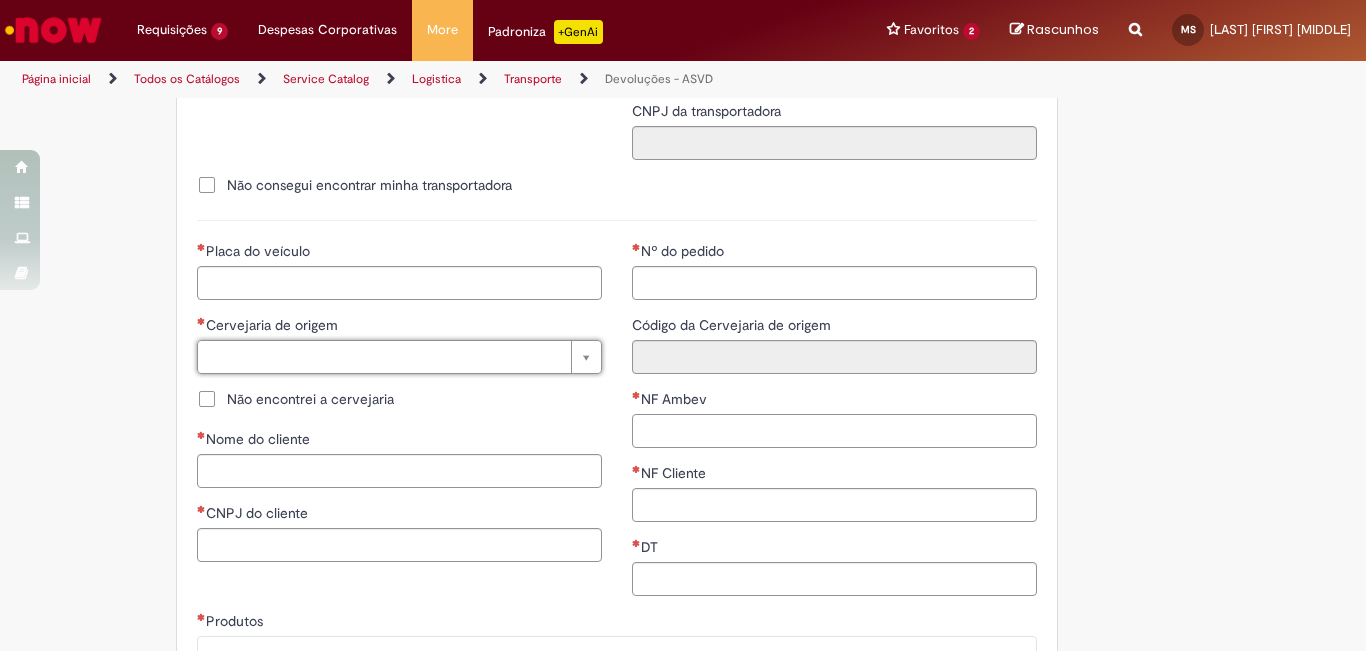 click on "NF Ambev" at bounding box center [834, 431] 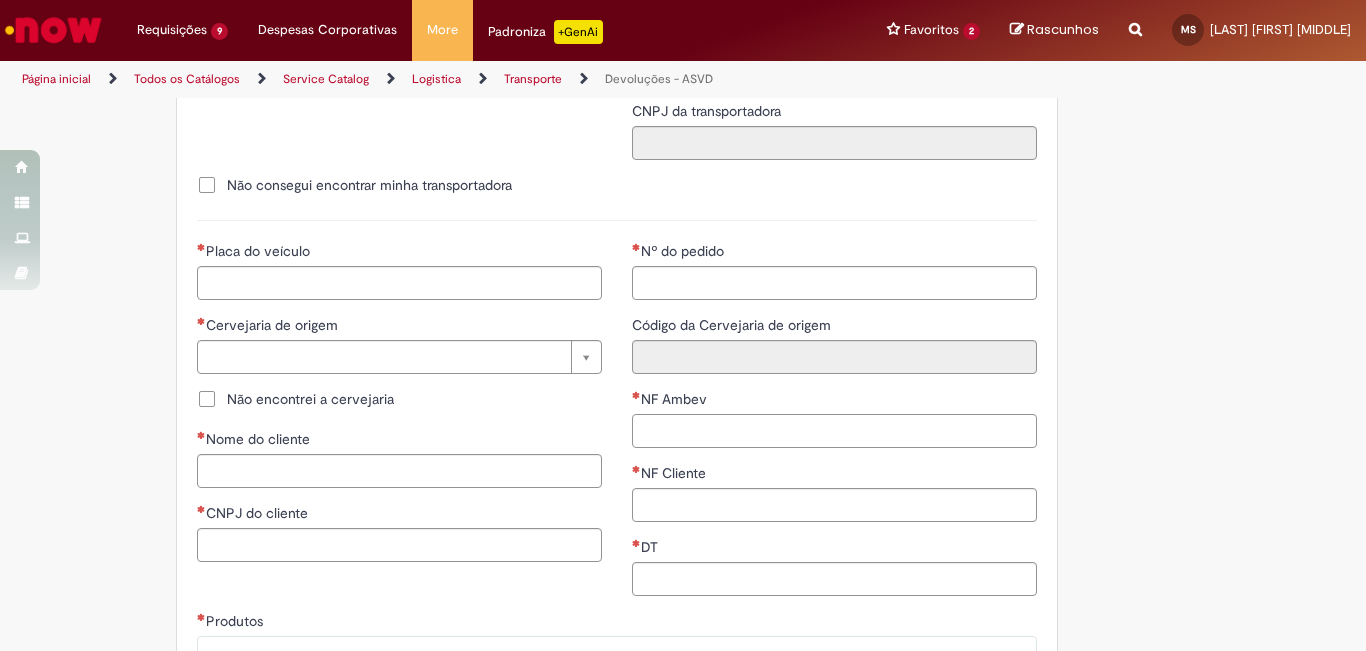 scroll, scrollTop: 900, scrollLeft: 0, axis: vertical 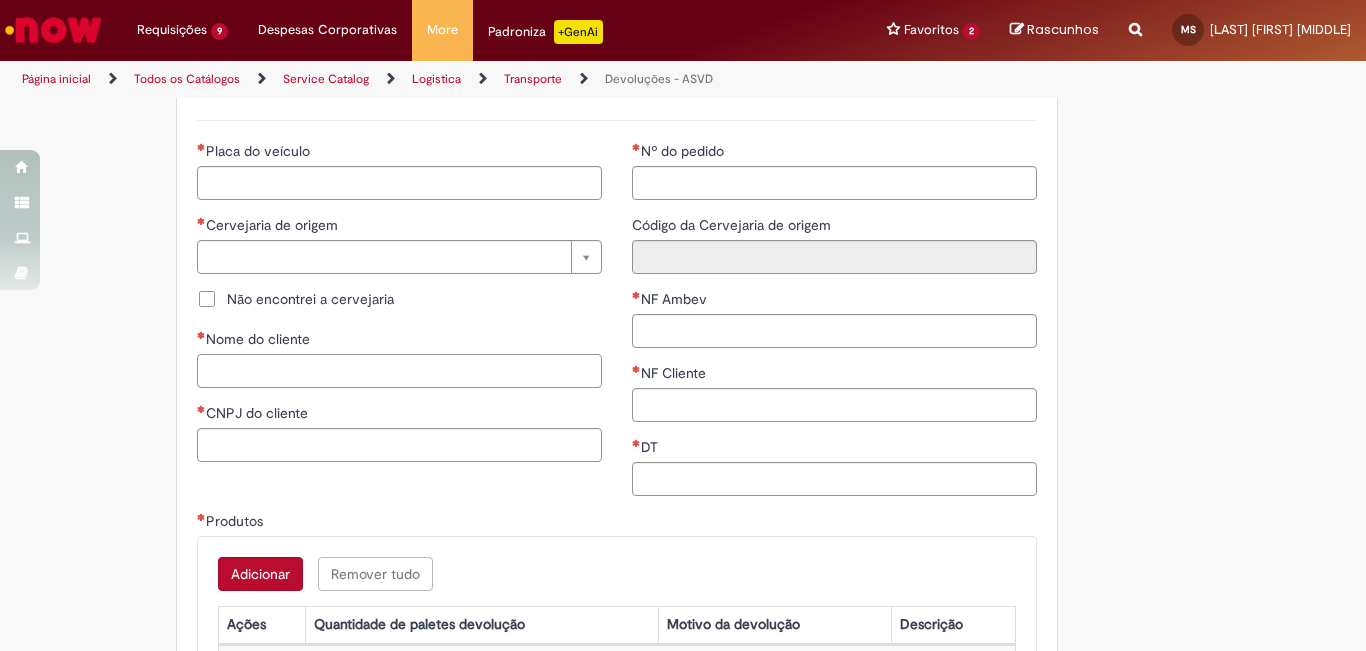 click on "Nome do cliente" at bounding box center (399, 371) 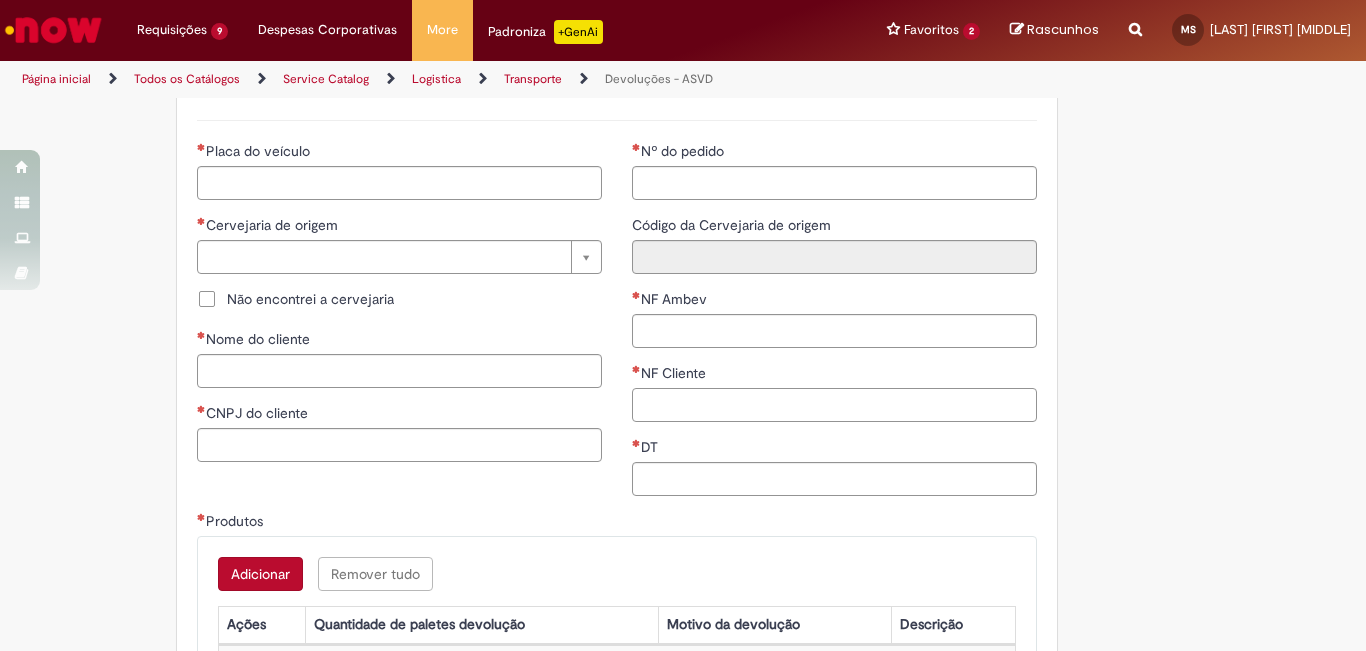 click on "NF Cliente" at bounding box center (834, 405) 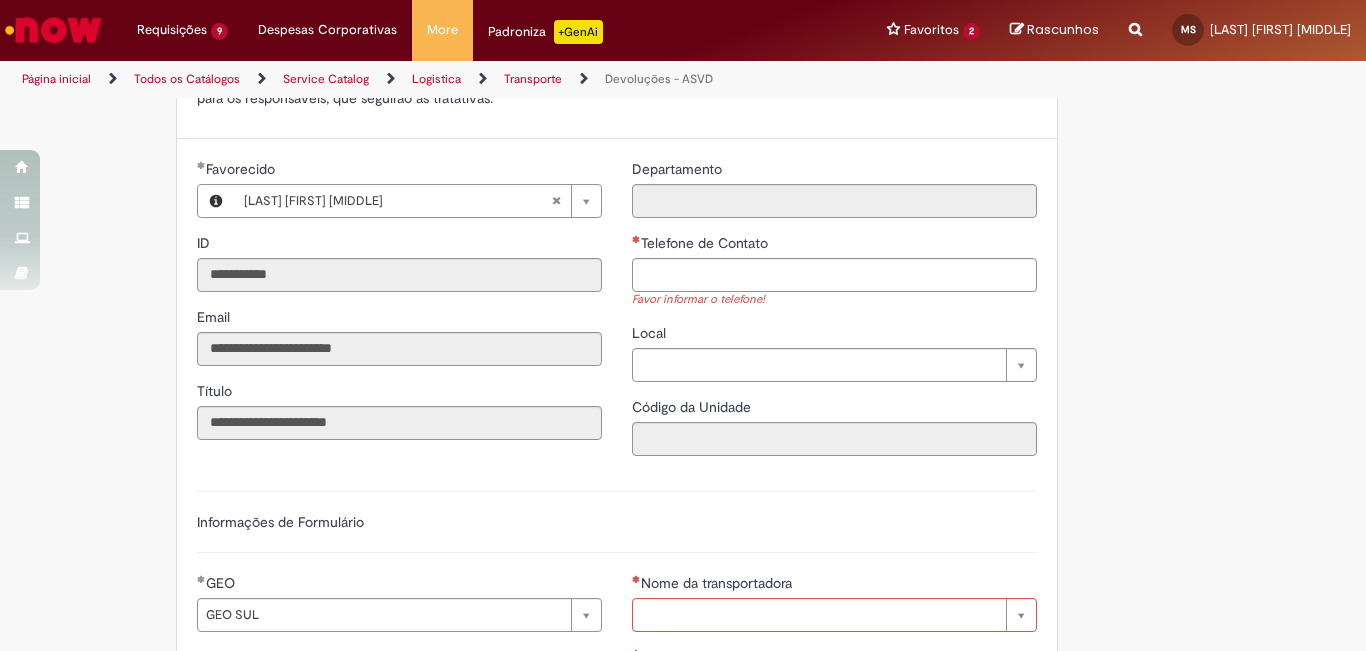 scroll, scrollTop: 0, scrollLeft: 0, axis: both 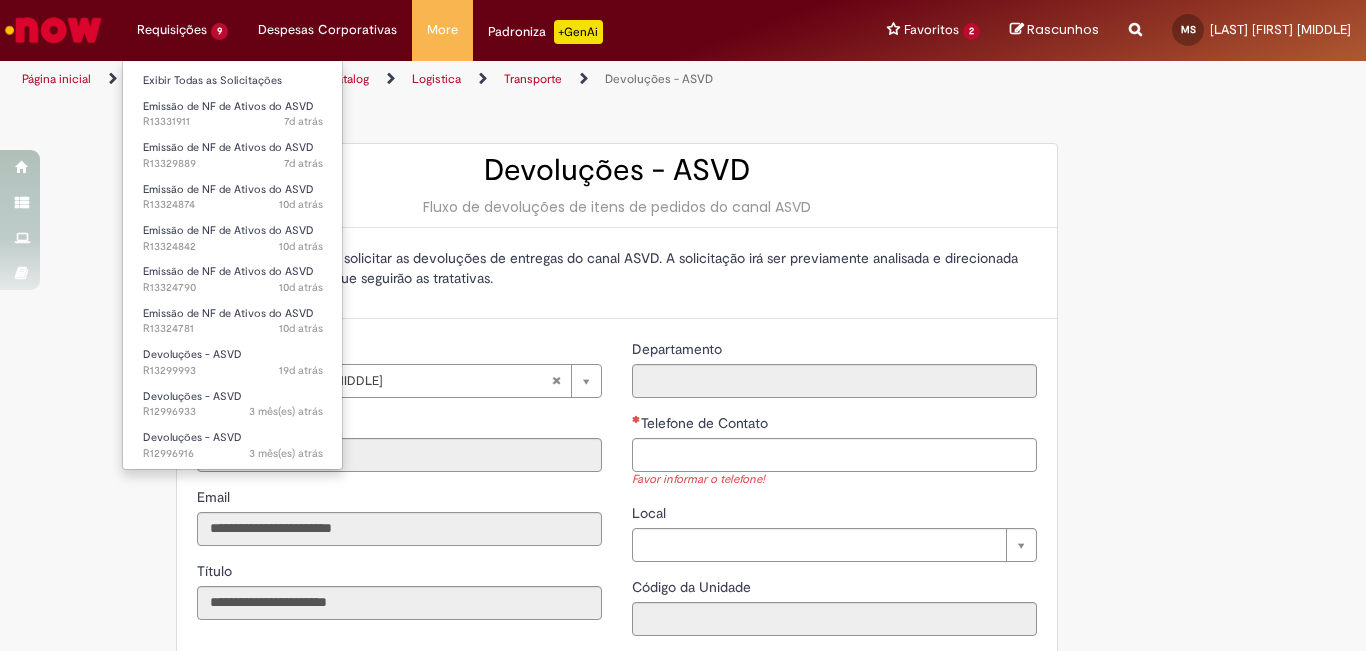 click on "Requisições   9
Exibir Todas as Solicitações
Emissão de NF de Ativos do ASVD
7d atrás 7 dias atrás  R13331911
Emissão de NF de Ativos do ASVD
7d atrás 7 dias atrás  R13329889
Emissão de NF de Ativos do ASVD
10d atrás 10 dias atrás  R13324874
Emissão de NF de Ativos do ASVD
10d atrás 10 dias atrás  R13324842
Emissão de NF de Ativos do ASVD
10d atrás 10 dias atrás  R13324790
Emissão de NF de Ativos do ASVD
10d atrás 10 dias atrás  R13324781
Devoluções - ASVD
19d atrás 19 dias atrás  R13299993
Devoluções - ASVD
3 mês(es) atrás 3 meses atrás  R12996933
Devoluções - ASVD
3 mês(es) atrás 3 meses atrás  R12996916" at bounding box center [182, 30] 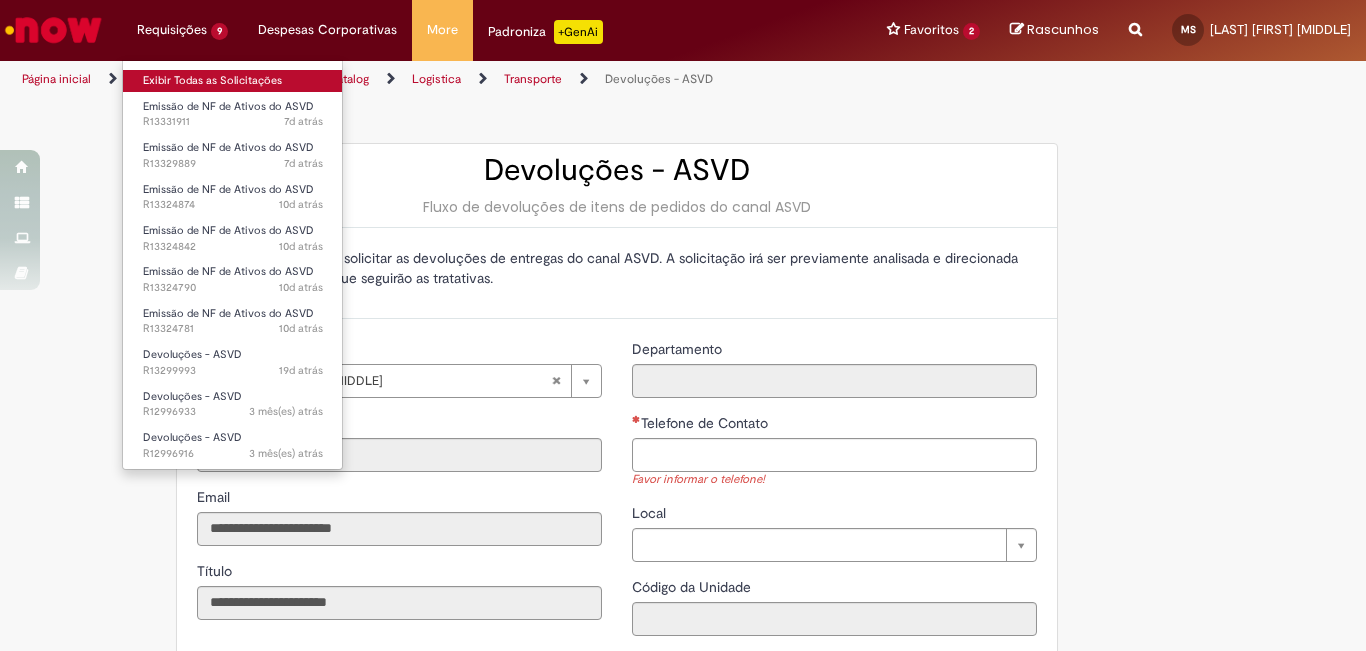 click on "Exibir Todas as Solicitações" at bounding box center [233, 81] 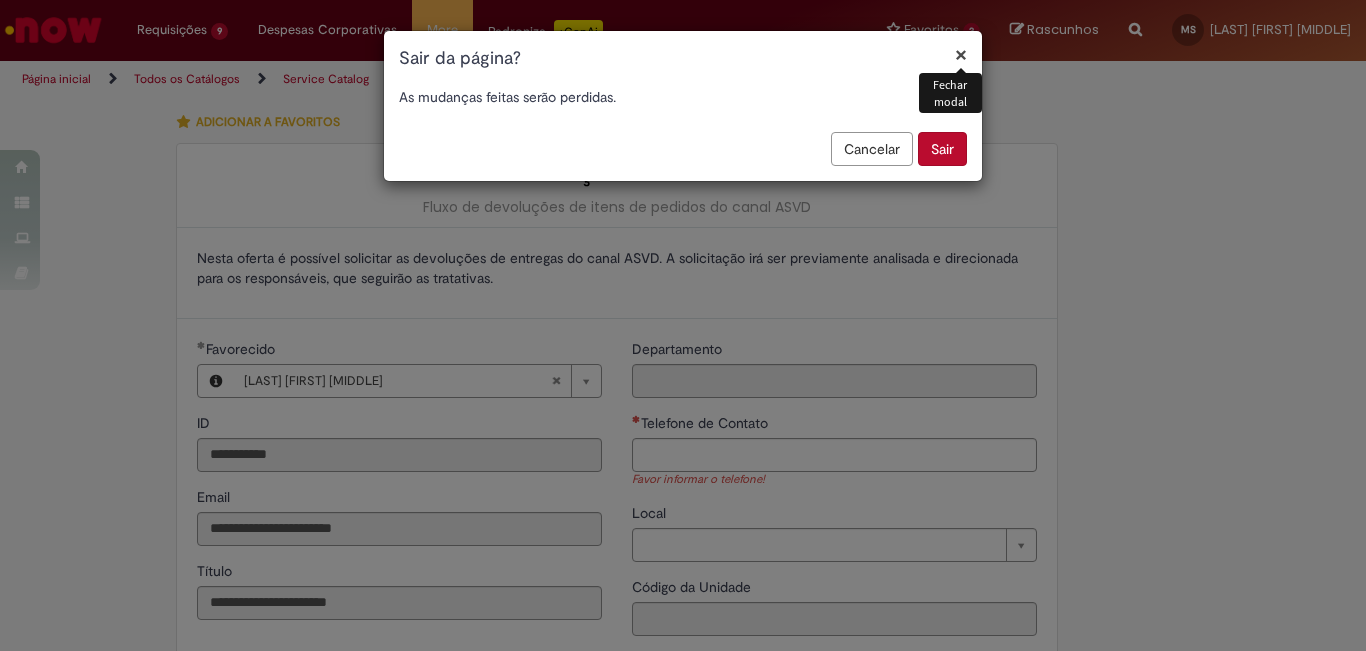 click on "×" at bounding box center (961, 54) 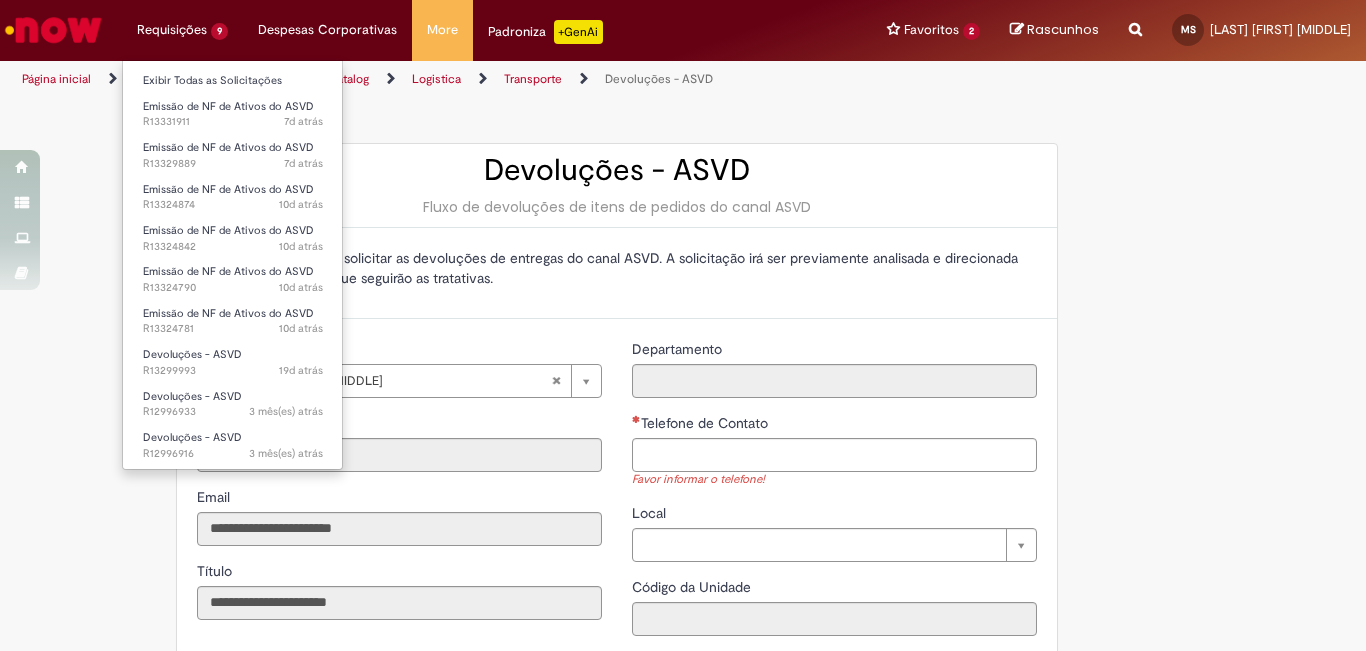click on "Requisições   9
Exibir Todas as Solicitações
Emissão de NF de Ativos do ASVD
7d atrás 7 dias atrás  R13331911
Emissão de NF de Ativos do ASVD
7d atrás 7 dias atrás  R13329889
Emissão de NF de Ativos do ASVD
10d atrás 10 dias atrás  R13324874
Emissão de NF de Ativos do ASVD
10d atrás 10 dias atrás  R13324842
Emissão de NF de Ativos do ASVD
10d atrás 10 dias atrás  R13324790
Emissão de NF de Ativos do ASVD
10d atrás 10 dias atrás  R13324781
Devoluções - ASVD
19d atrás 19 dias atrás  R13299993
Devoluções - ASVD
3 mês(es) atrás 3 meses atrás  R12996933
Devoluções - ASVD
3 mês(es) atrás 3 meses atrás  R12996916" at bounding box center (182, 30) 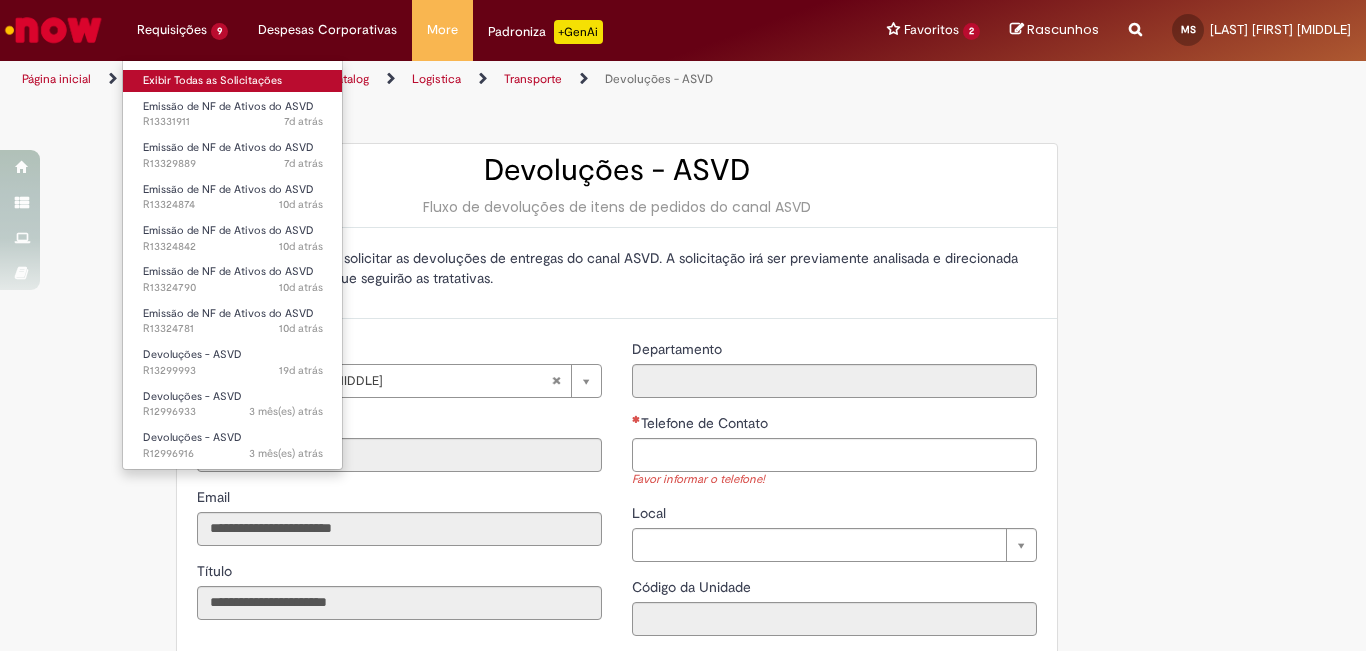 click on "Exibir Todas as Solicitações" at bounding box center (233, 81) 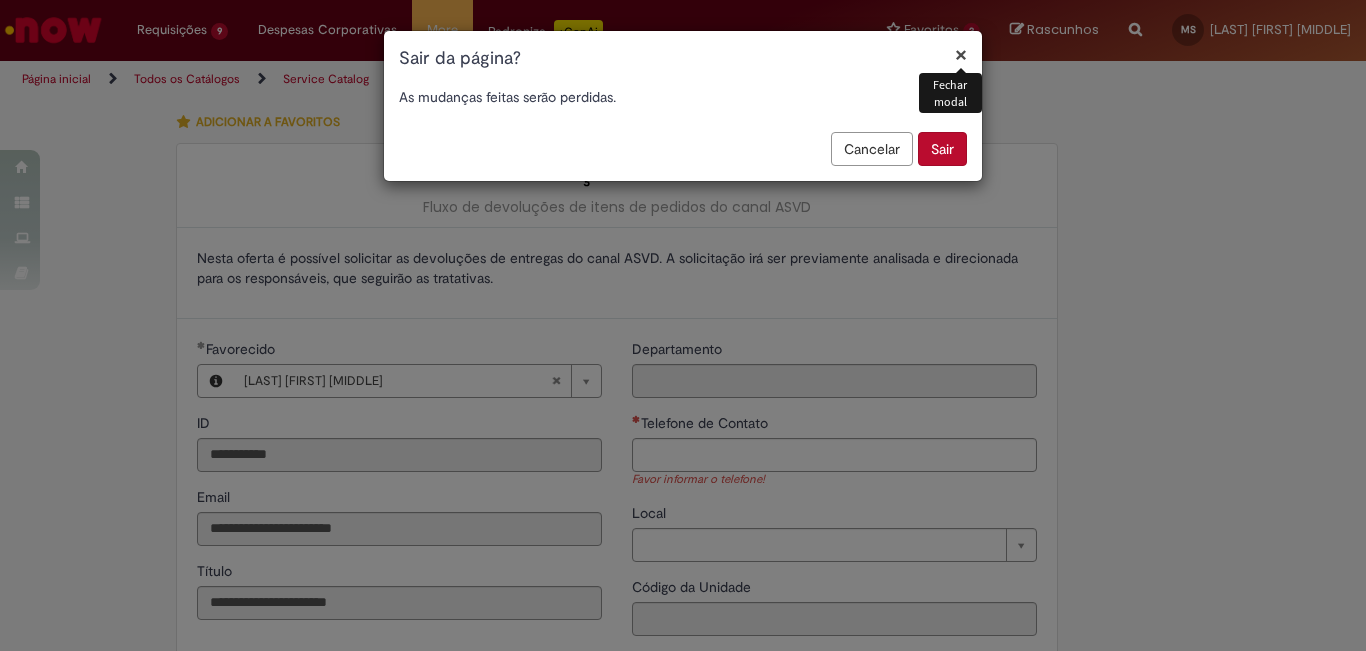 click on "Sair" at bounding box center [942, 149] 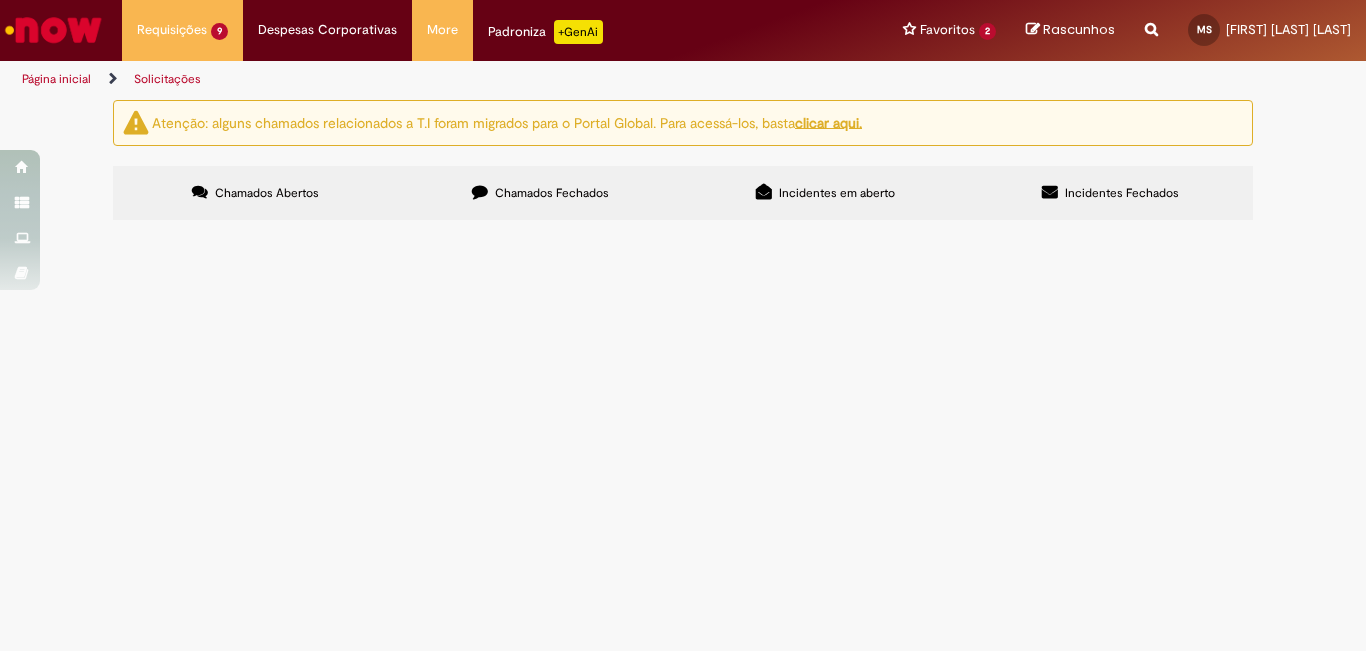 scroll, scrollTop: 0, scrollLeft: 0, axis: both 